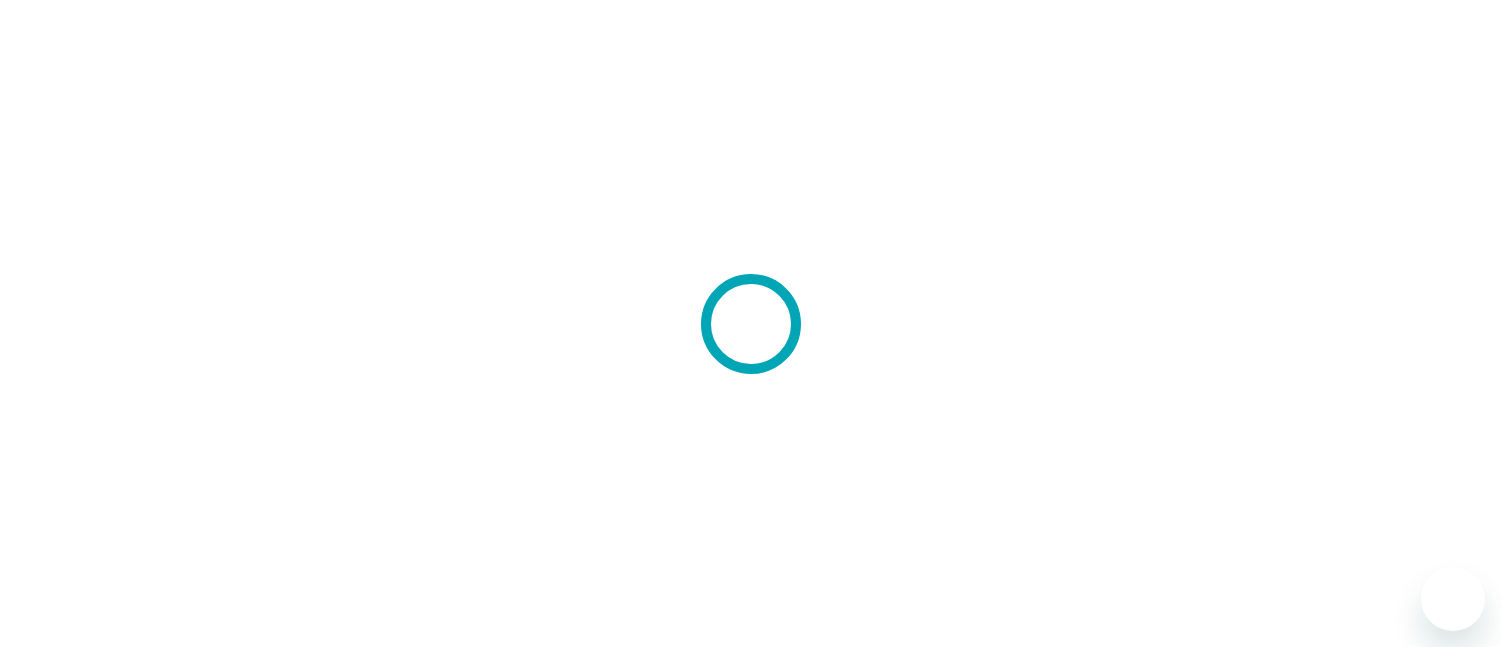 scroll, scrollTop: 0, scrollLeft: 0, axis: both 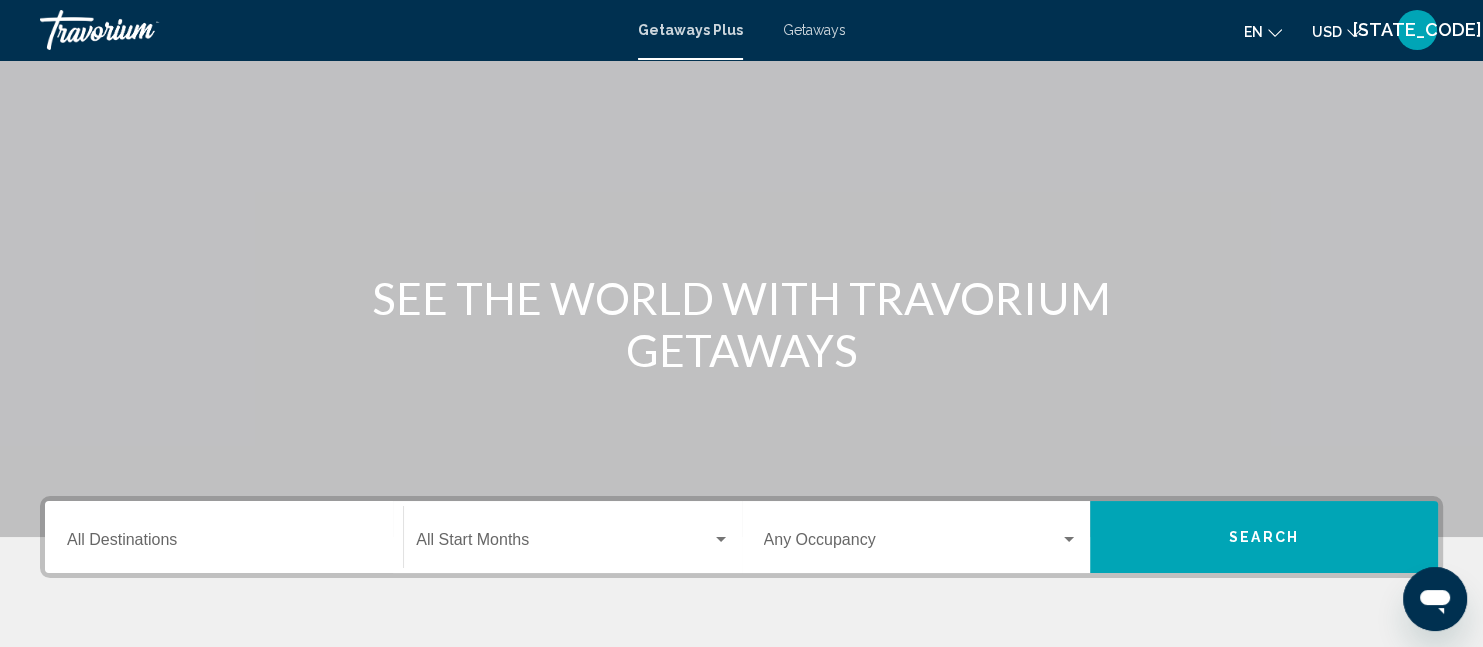 click on "Destination All Destinations" at bounding box center [224, 544] 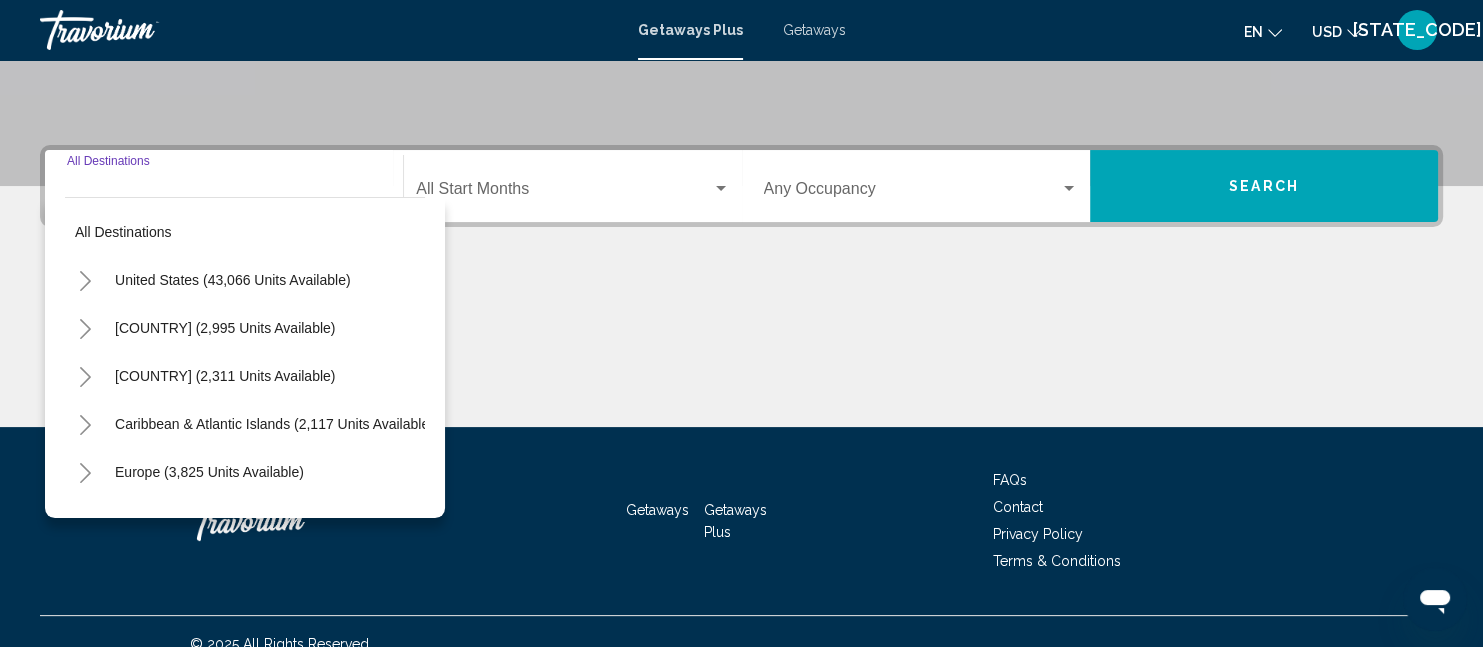 scroll, scrollTop: 438, scrollLeft: 0, axis: vertical 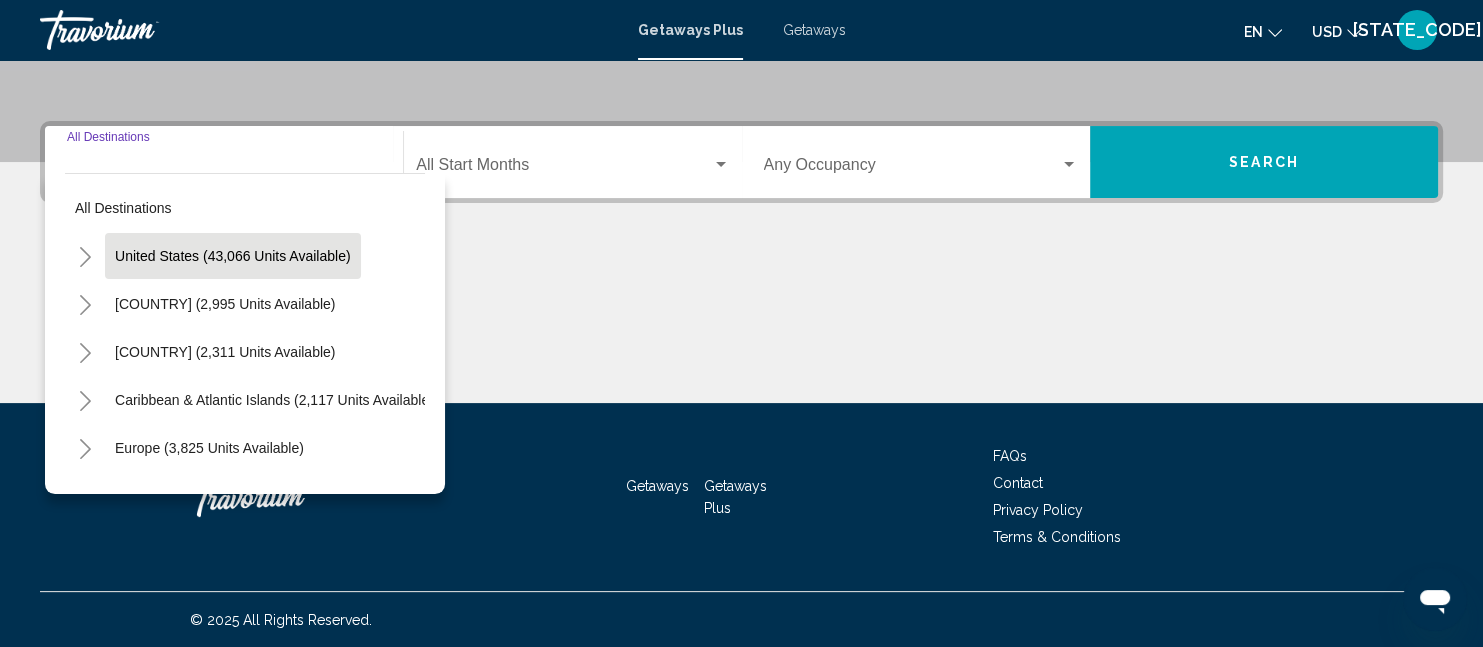 click on "United States (43,066 units available)" at bounding box center [233, 256] 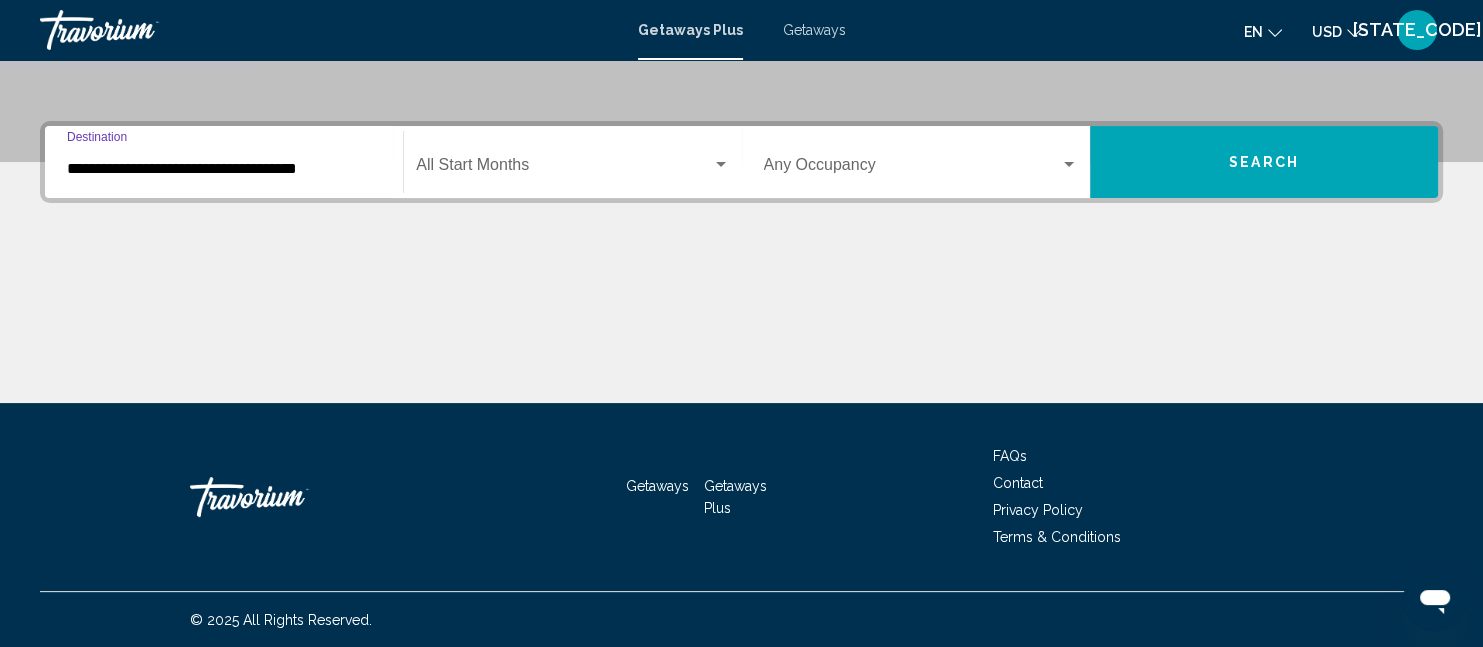 click on "**********" at bounding box center [224, 169] 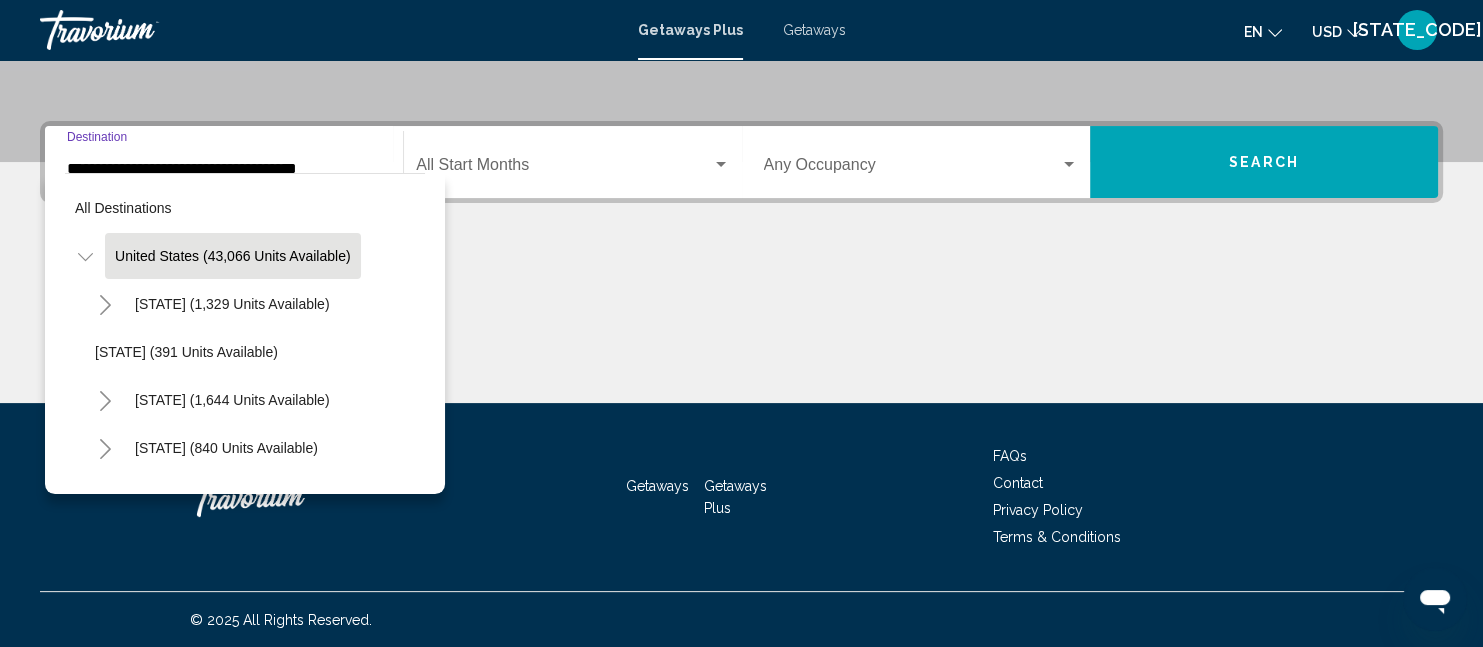 scroll, scrollTop: 370, scrollLeft: 0, axis: vertical 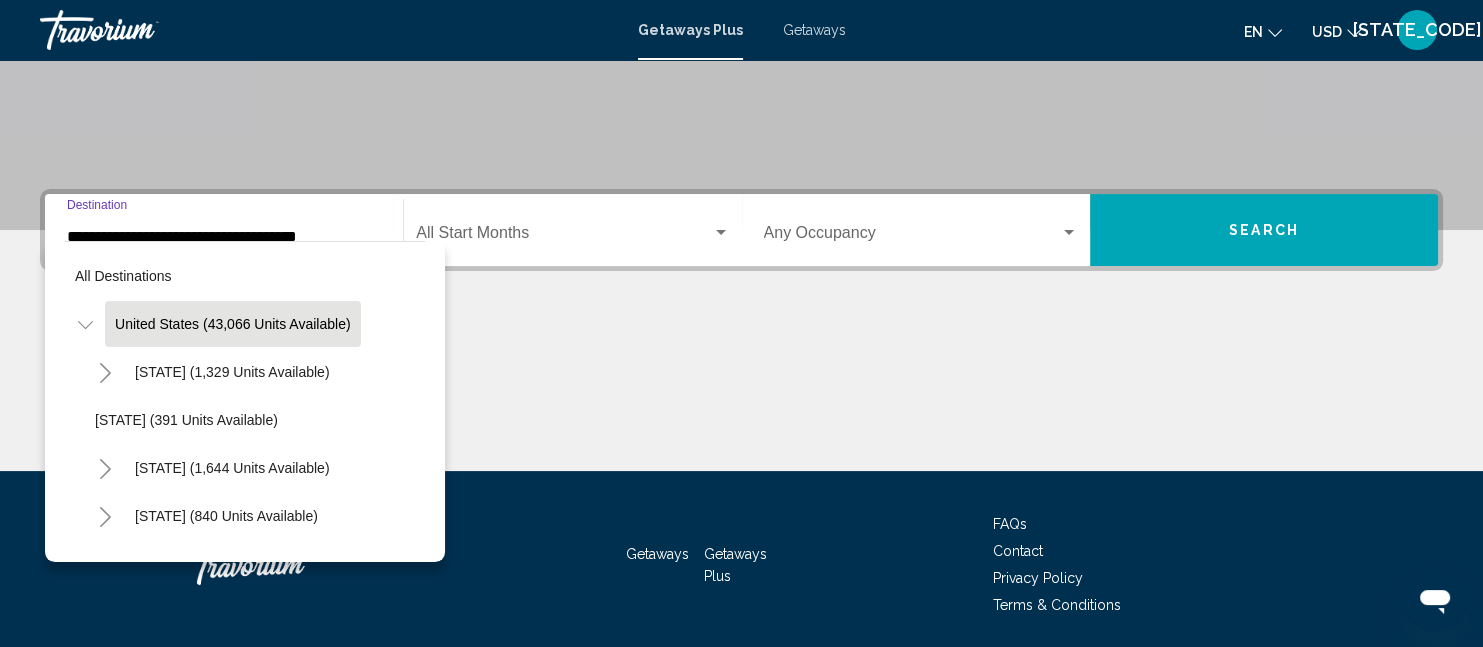 click at bounding box center [85, 325] 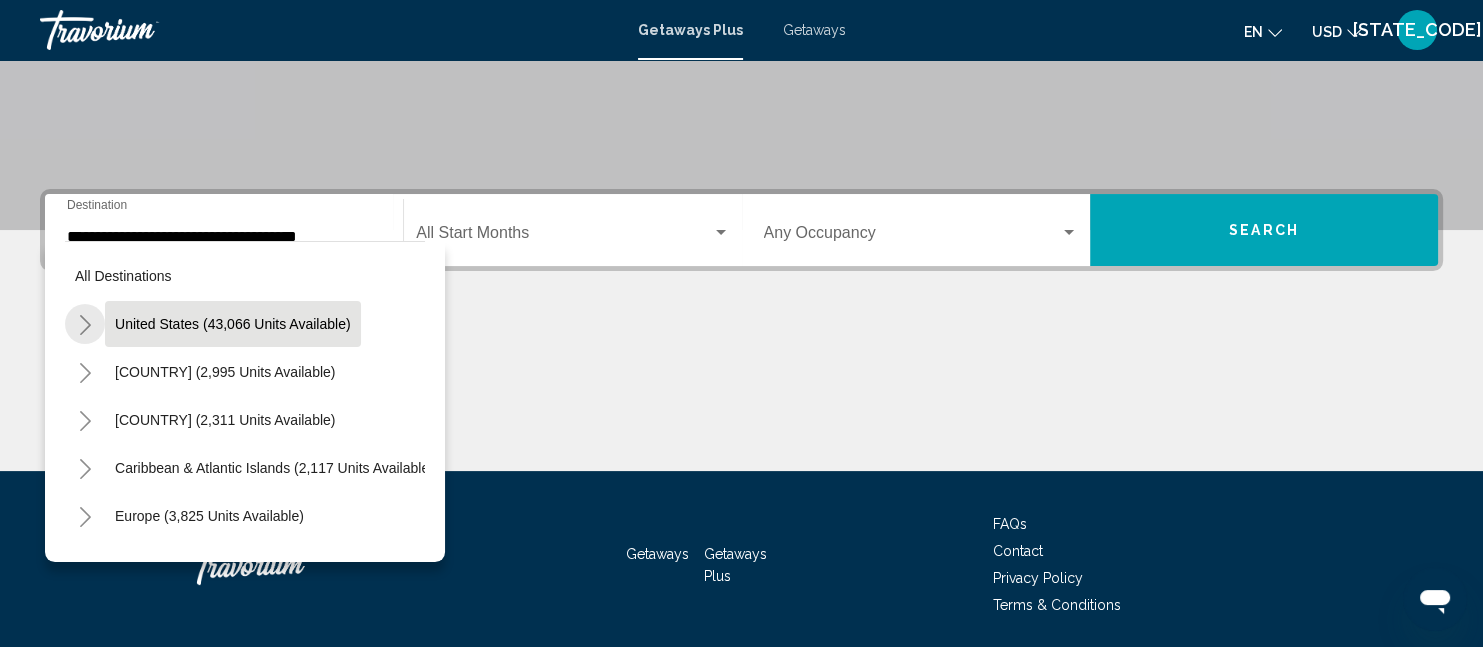 click at bounding box center [85, 325] 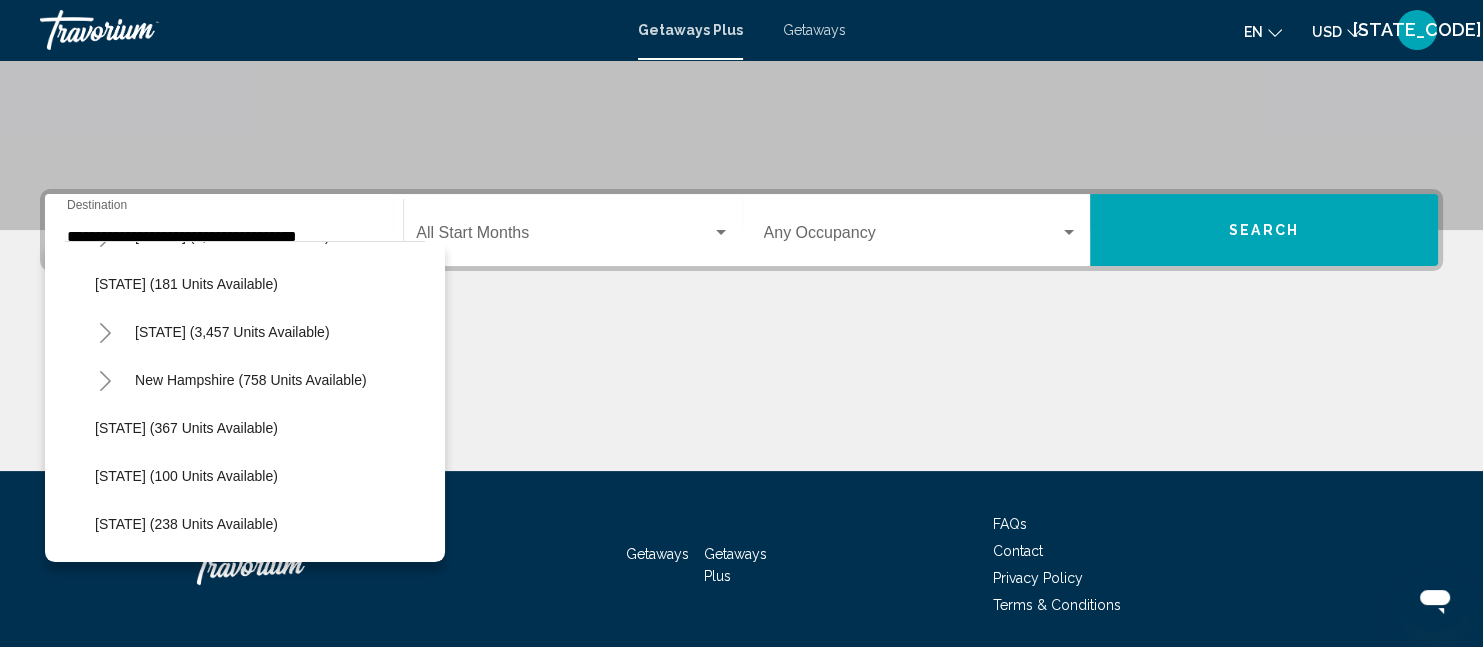 scroll, scrollTop: 875, scrollLeft: 0, axis: vertical 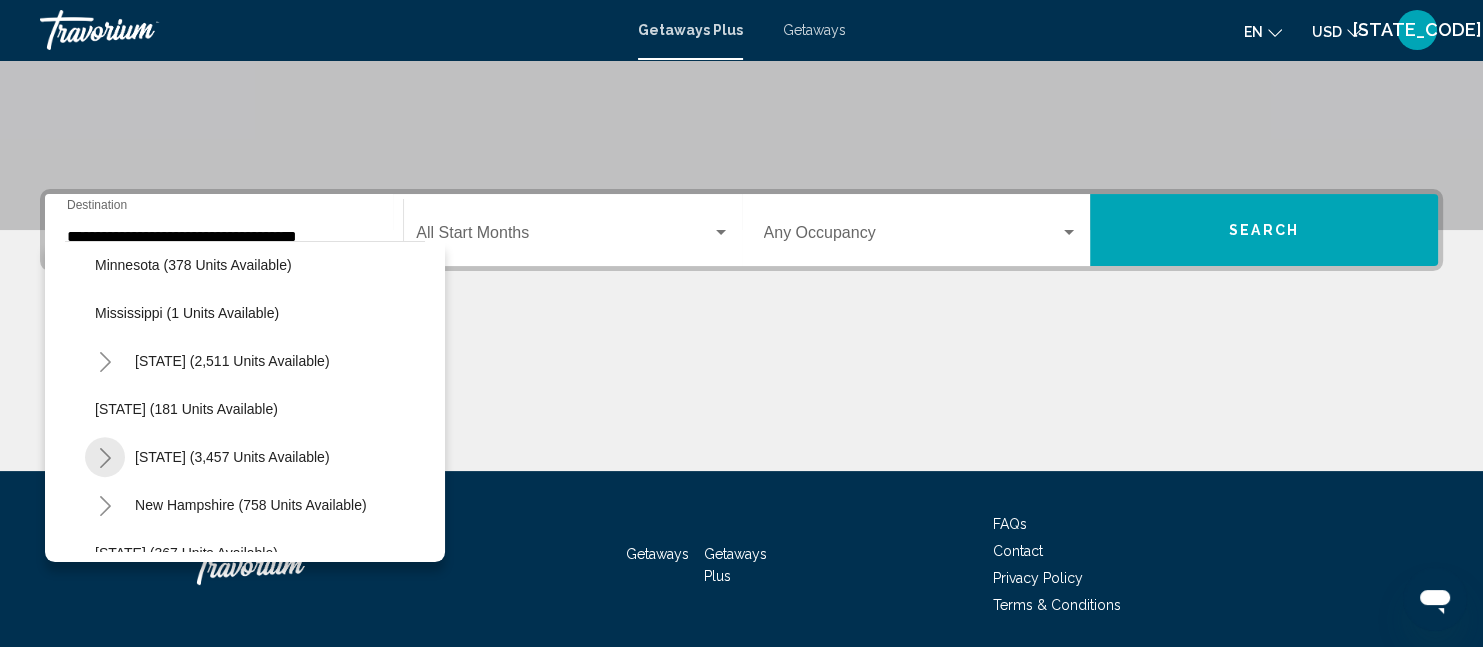 click at bounding box center [105, 458] 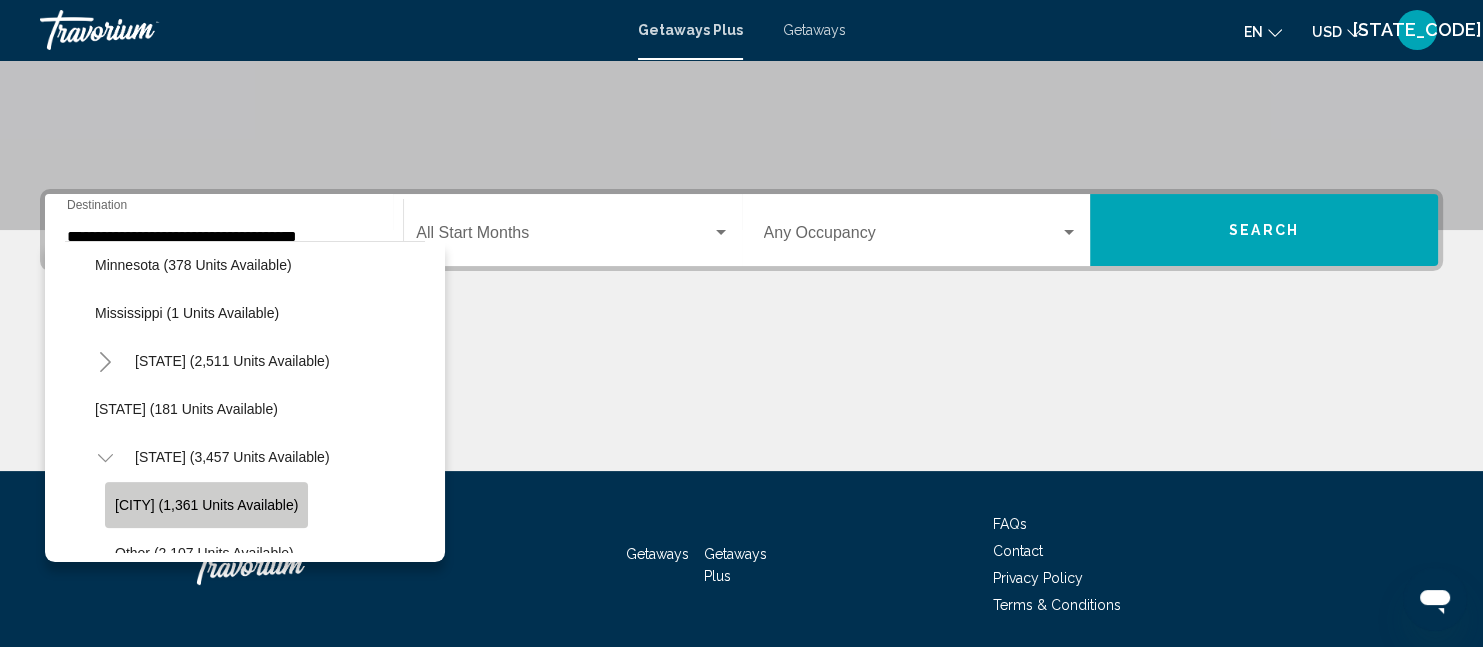 click on "[CITY] (1,361 units available)" at bounding box center [206, 505] 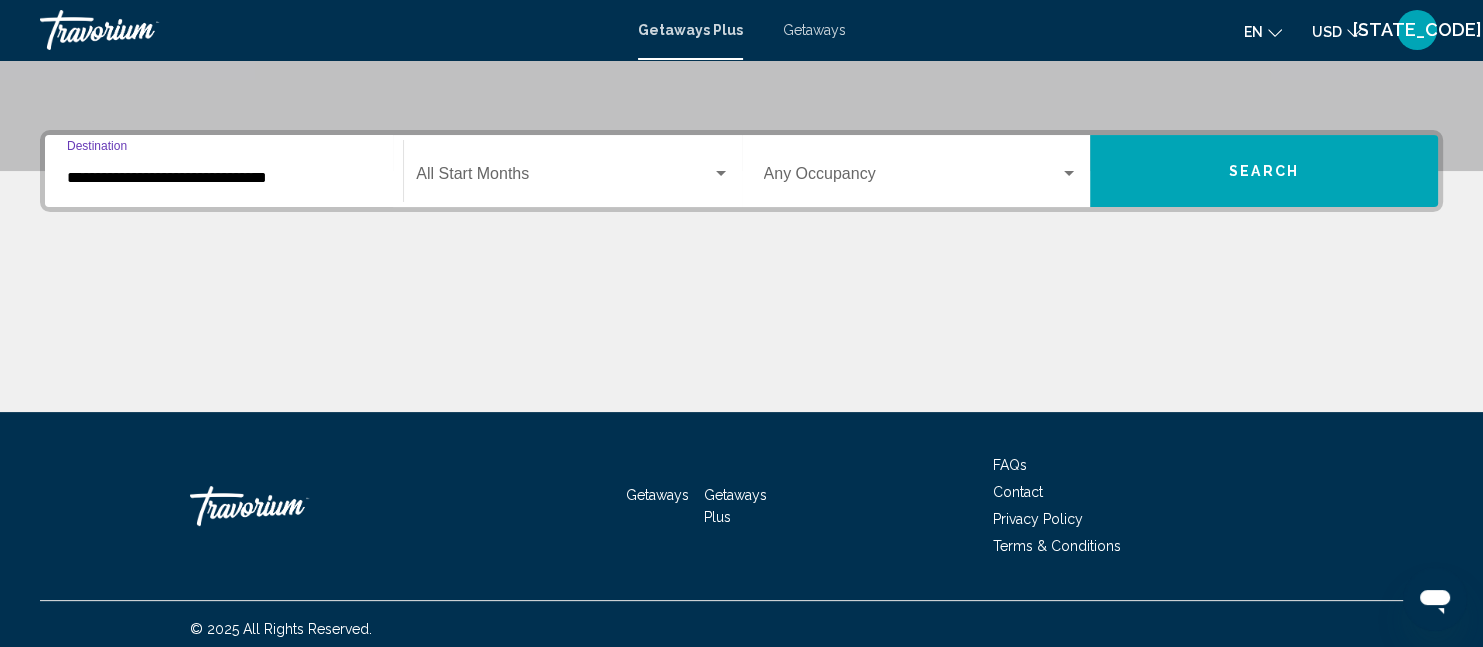 scroll, scrollTop: 438, scrollLeft: 0, axis: vertical 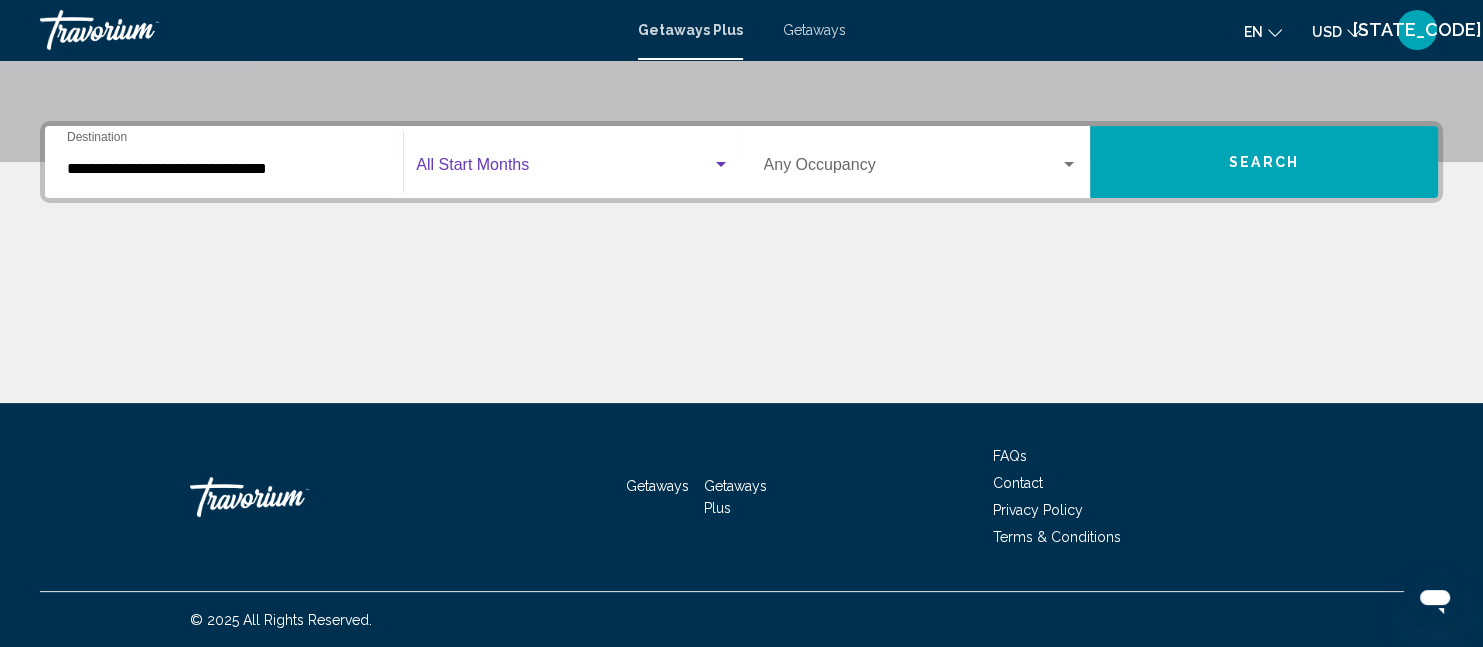 click at bounding box center [721, 165] 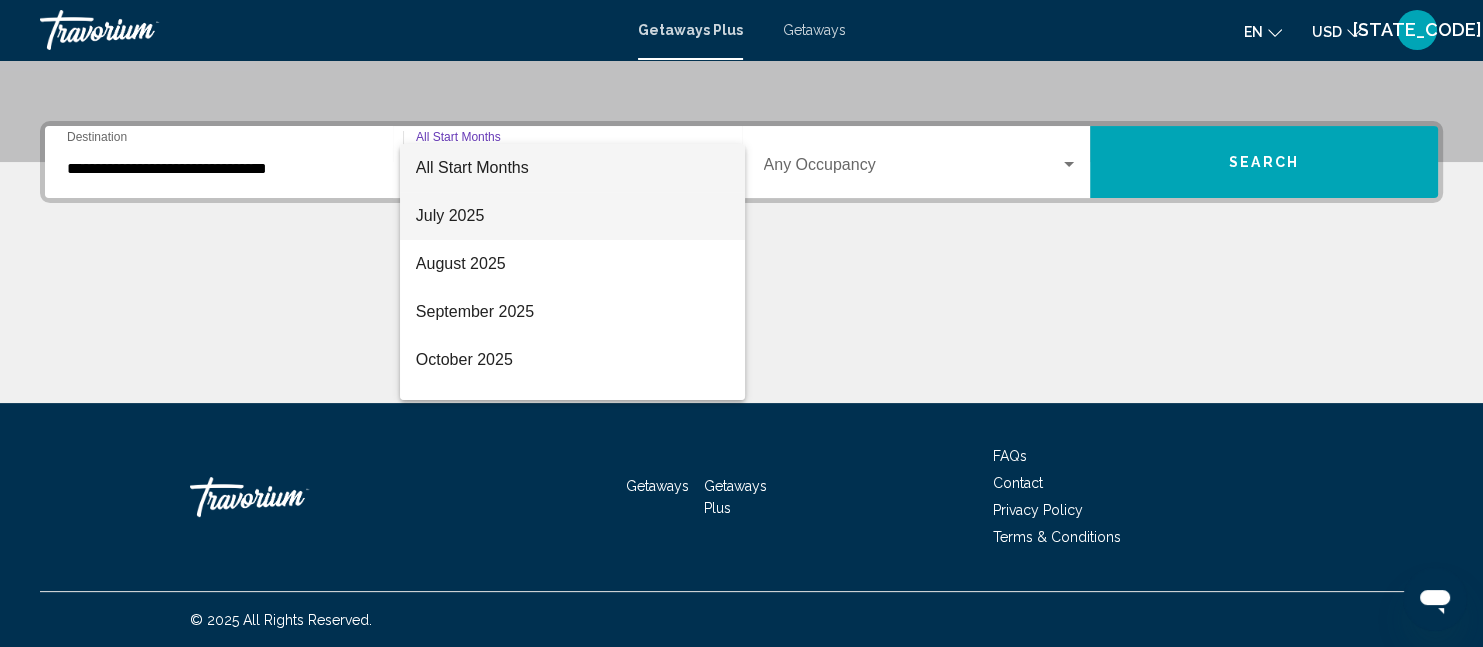 click on "July 2025" at bounding box center (573, 216) 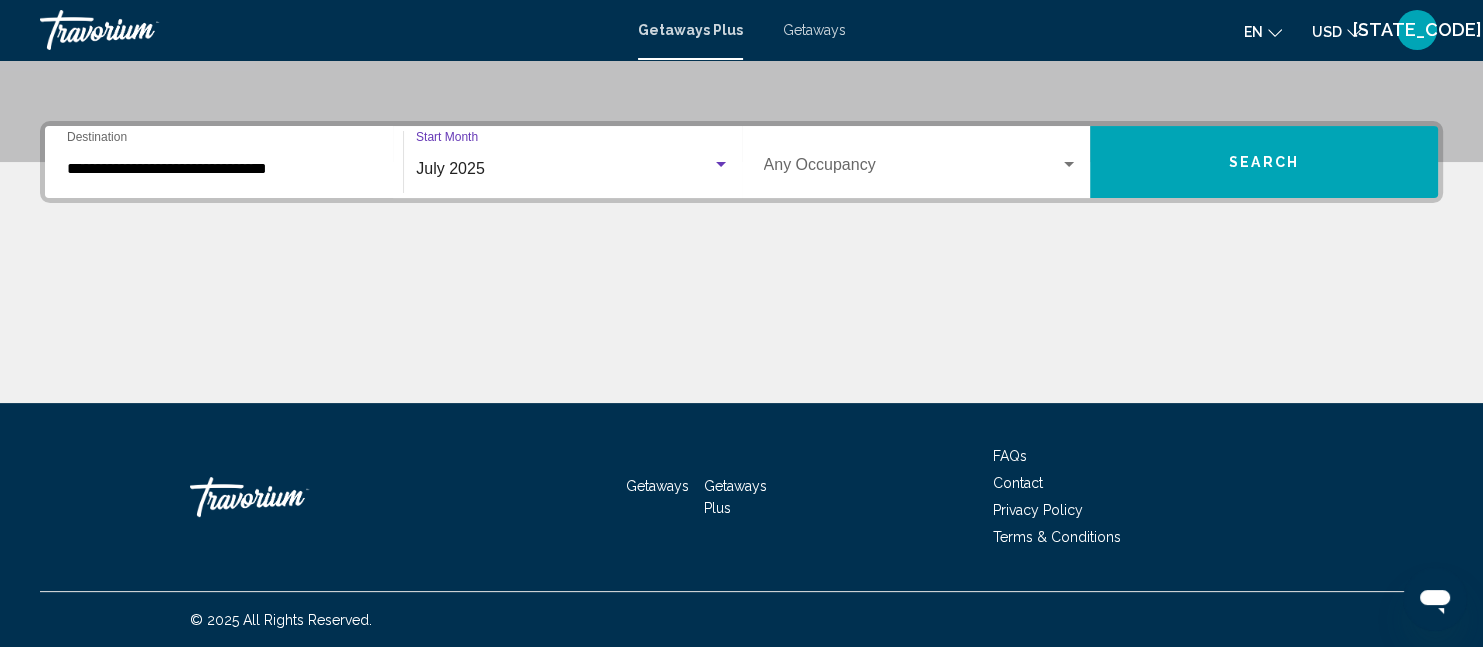 click at bounding box center (1069, 164) 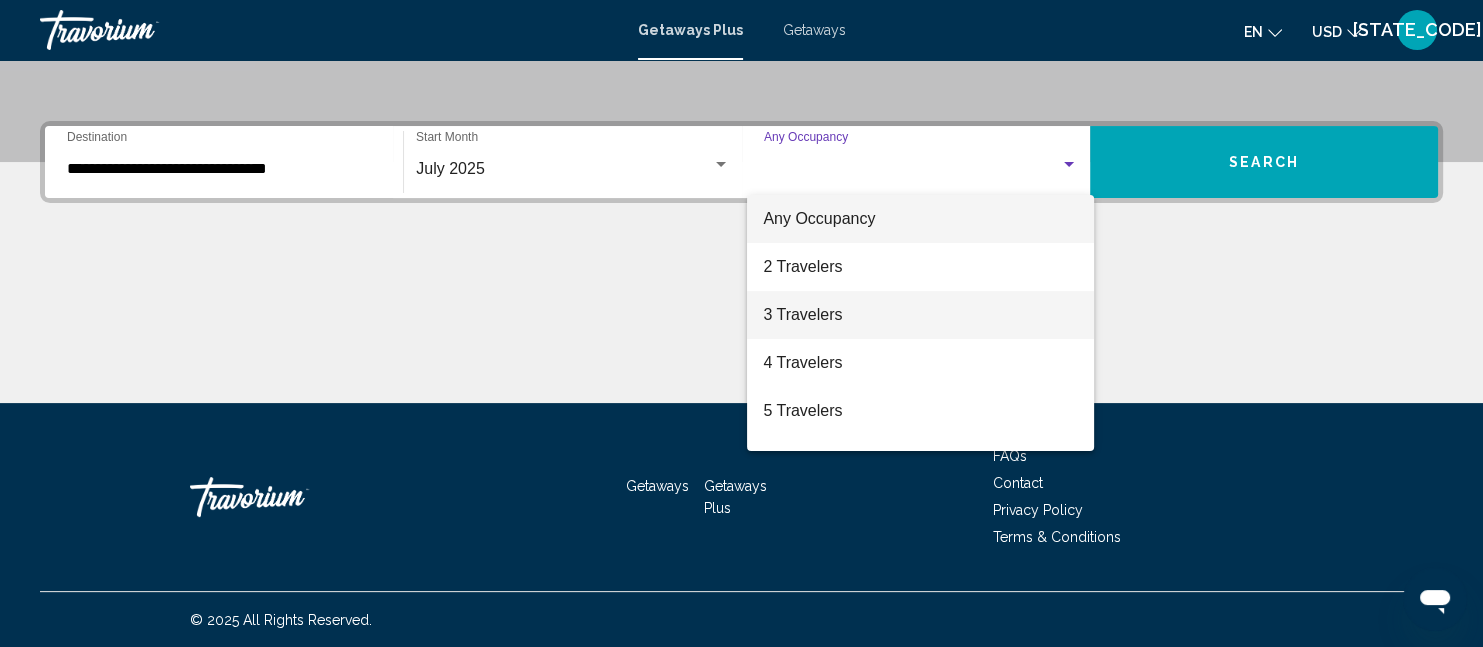 scroll, scrollTop: 313, scrollLeft: 0, axis: vertical 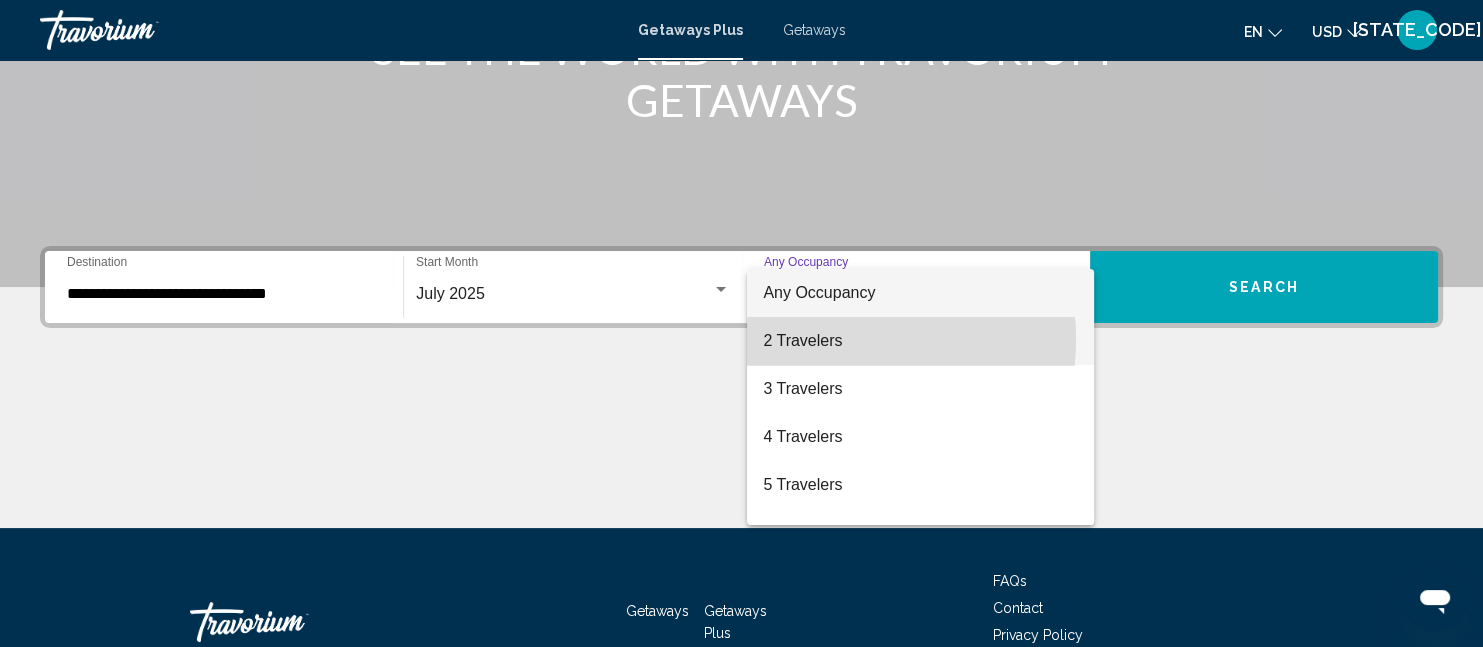 click on "2 Travelers" at bounding box center (920, 341) 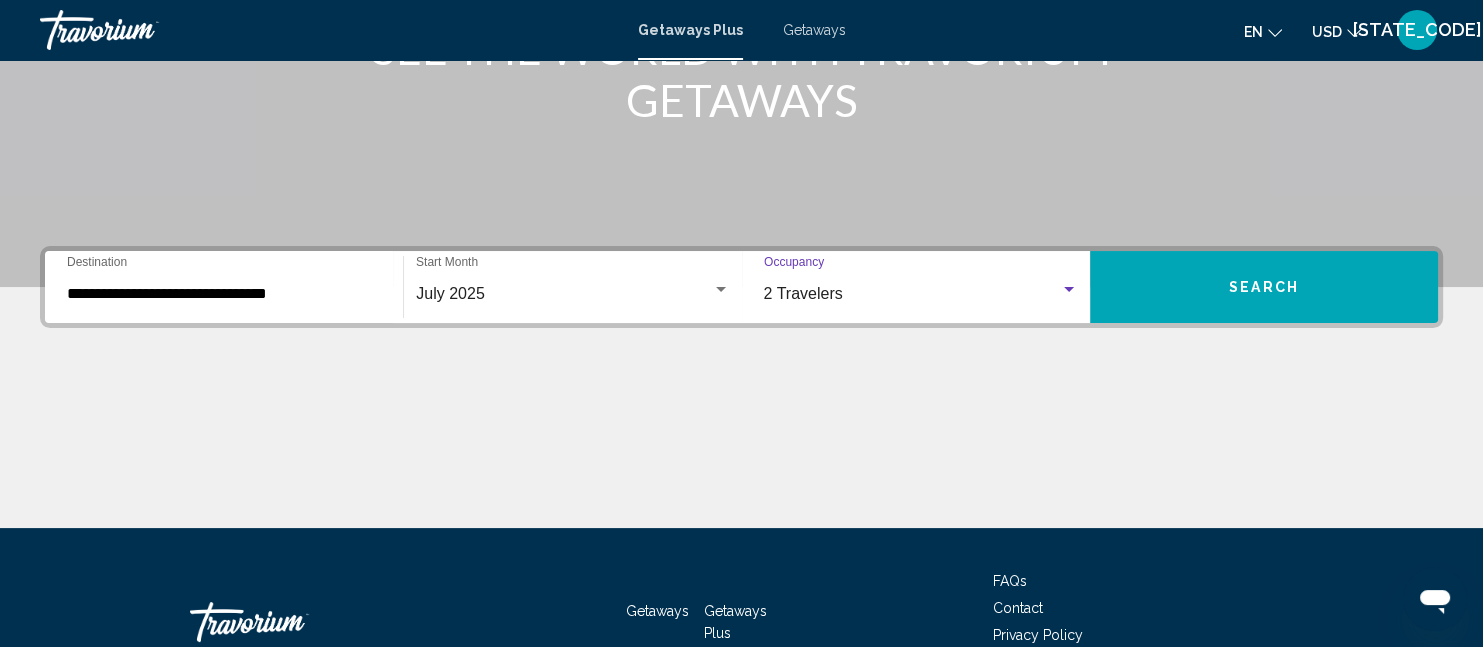 click on "Search" at bounding box center (1264, 287) 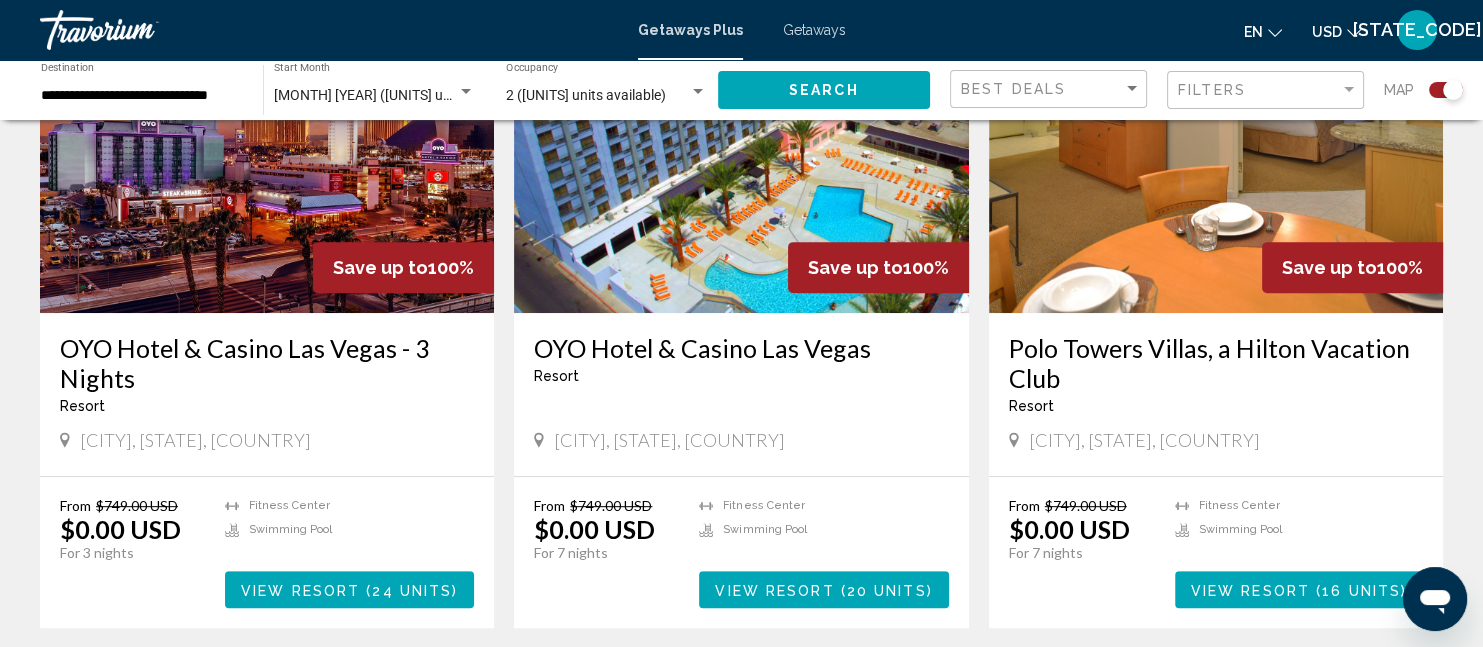scroll, scrollTop: 875, scrollLeft: 0, axis: vertical 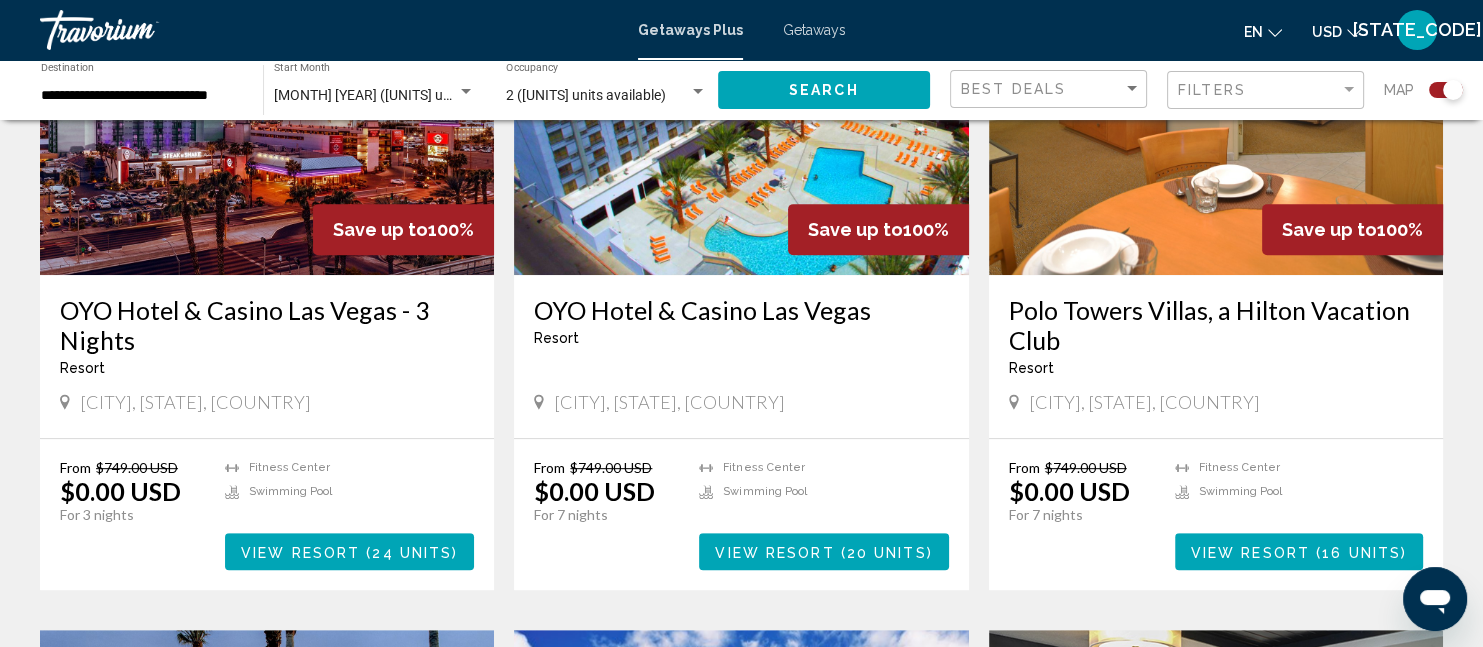 click on "View Resort" at bounding box center (300, 552) 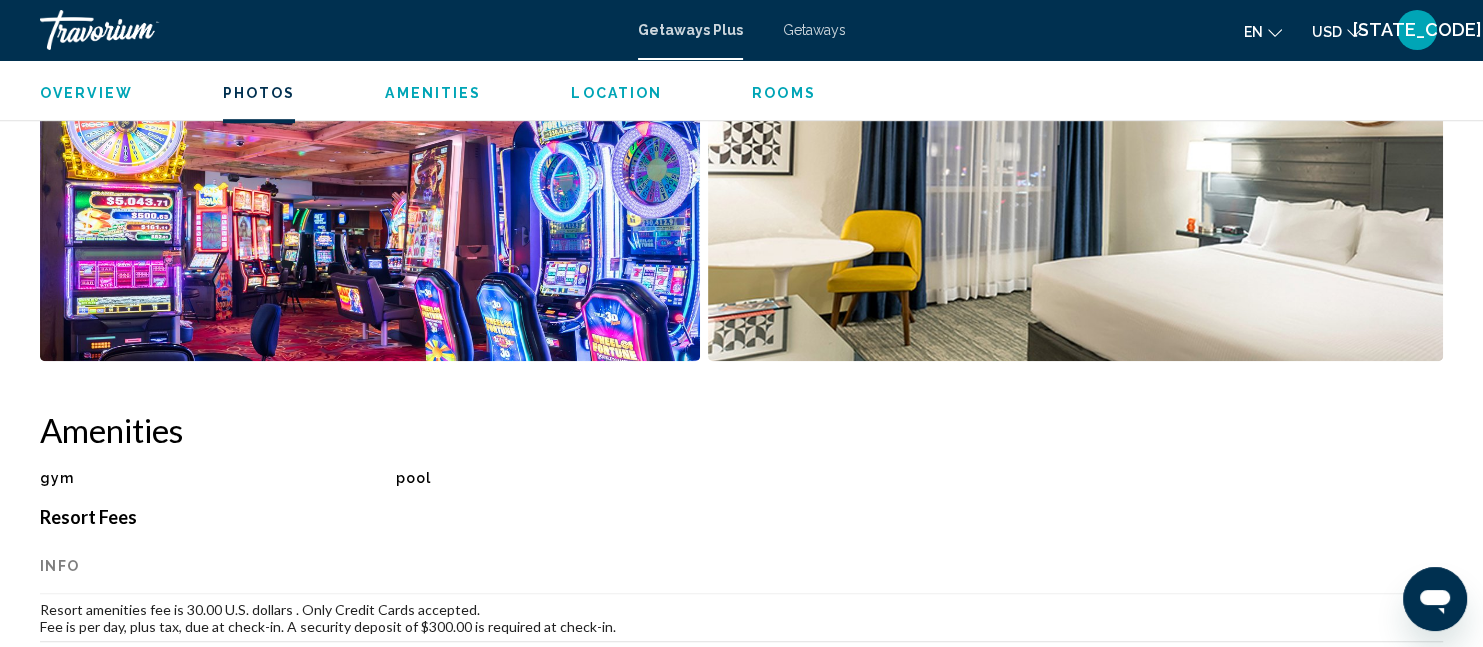scroll, scrollTop: 946, scrollLeft: 0, axis: vertical 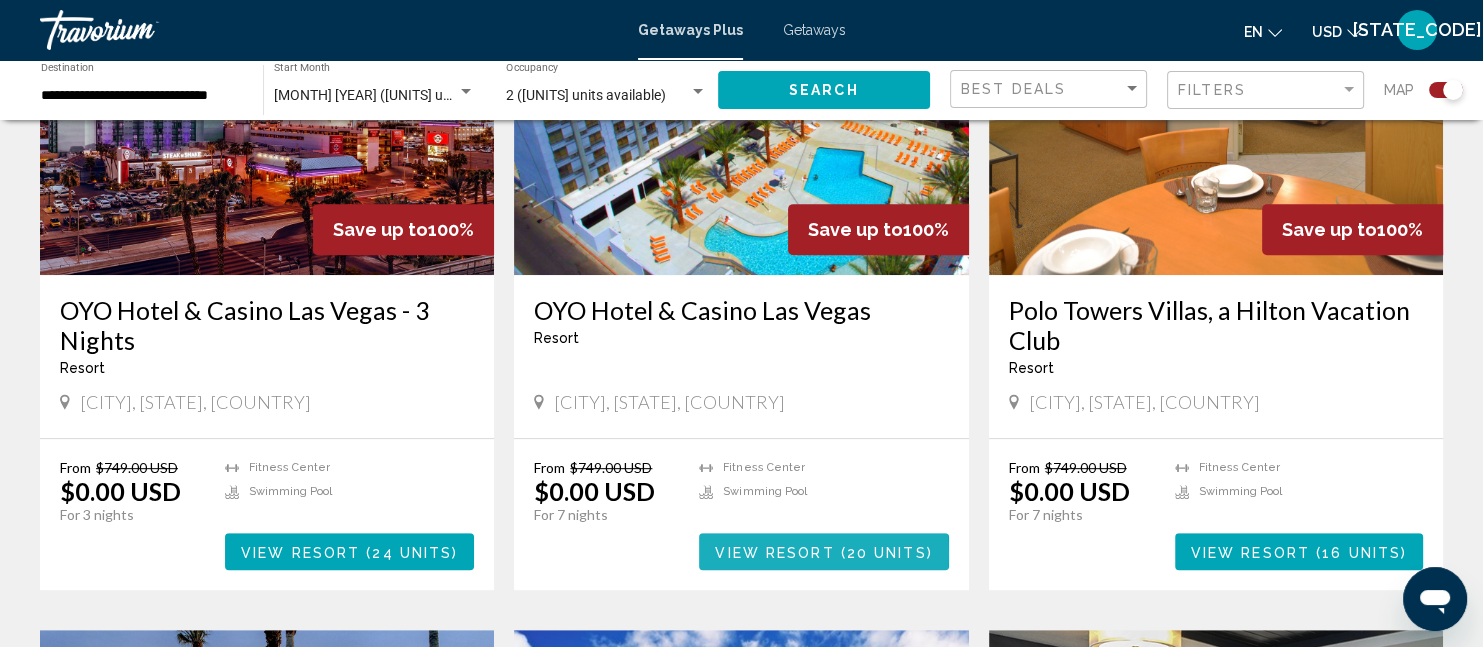 click on "View Resort" at bounding box center (774, 552) 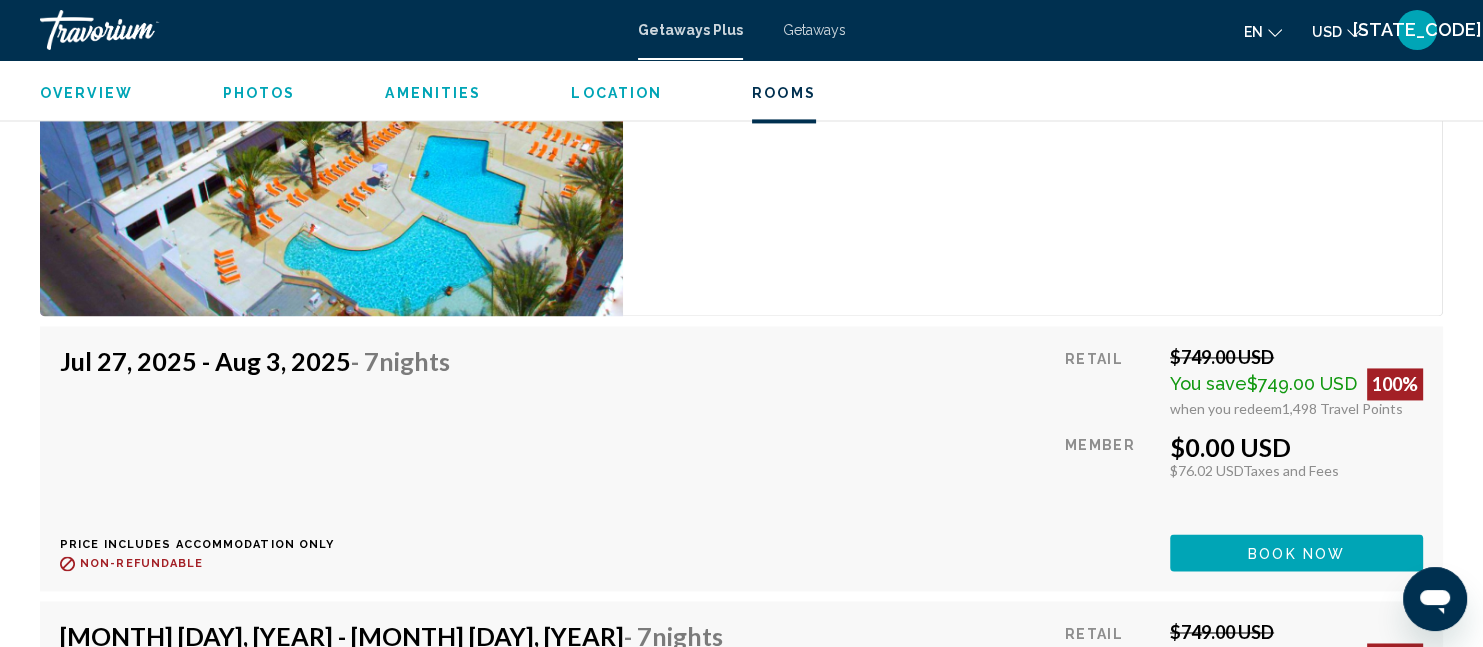 scroll, scrollTop: 3161, scrollLeft: 0, axis: vertical 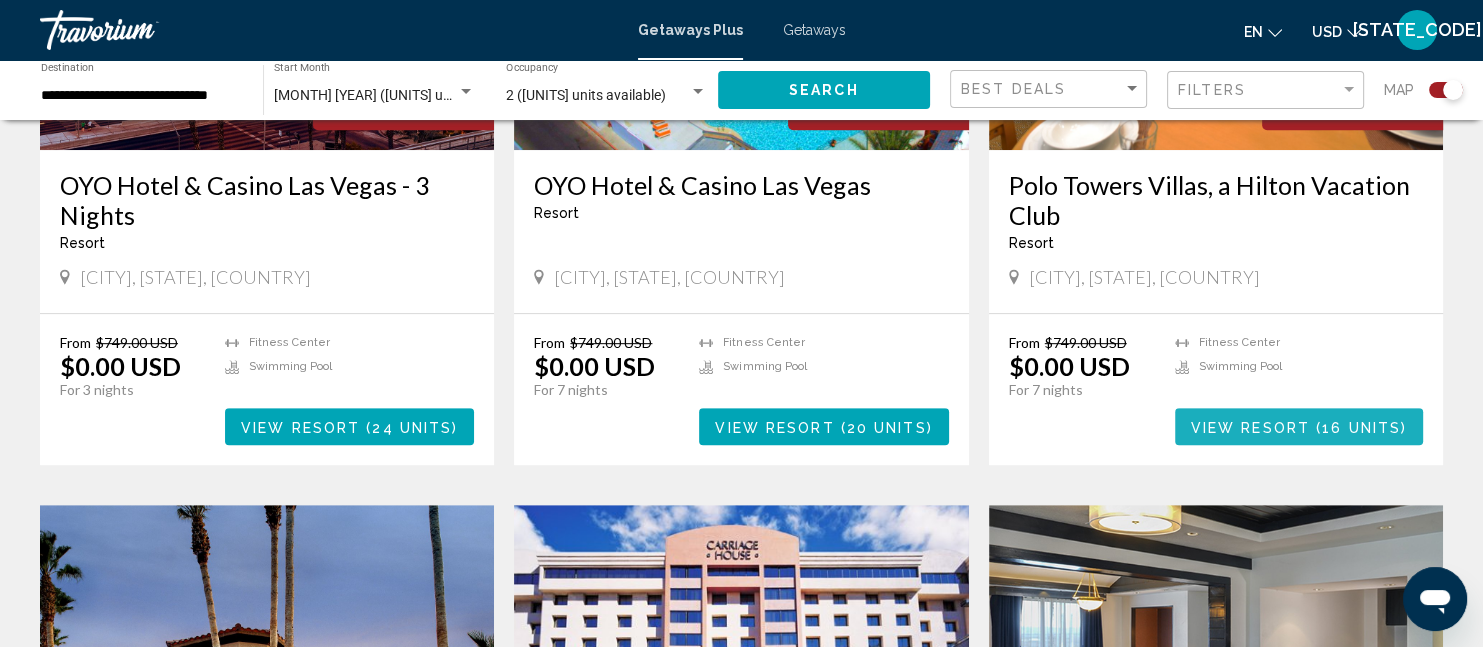 click on "View Resort" at bounding box center [1250, 427] 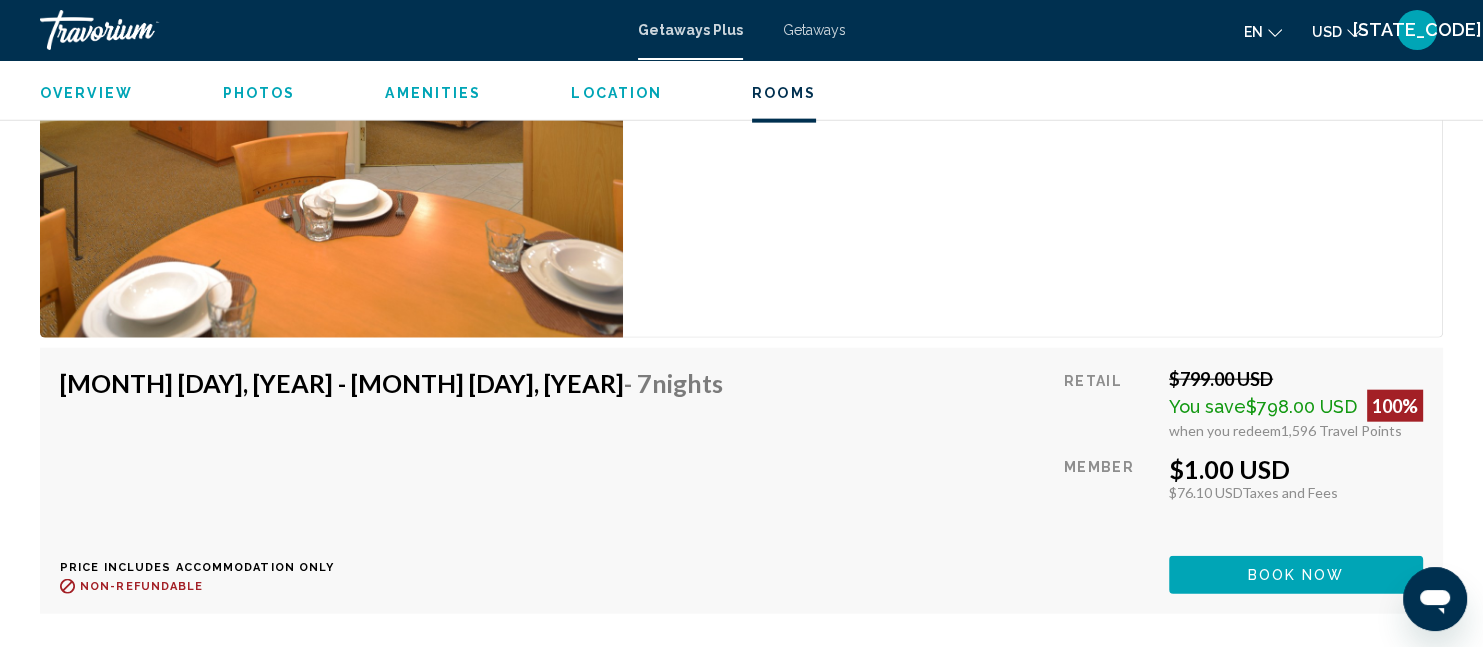 scroll, scrollTop: 4911, scrollLeft: 0, axis: vertical 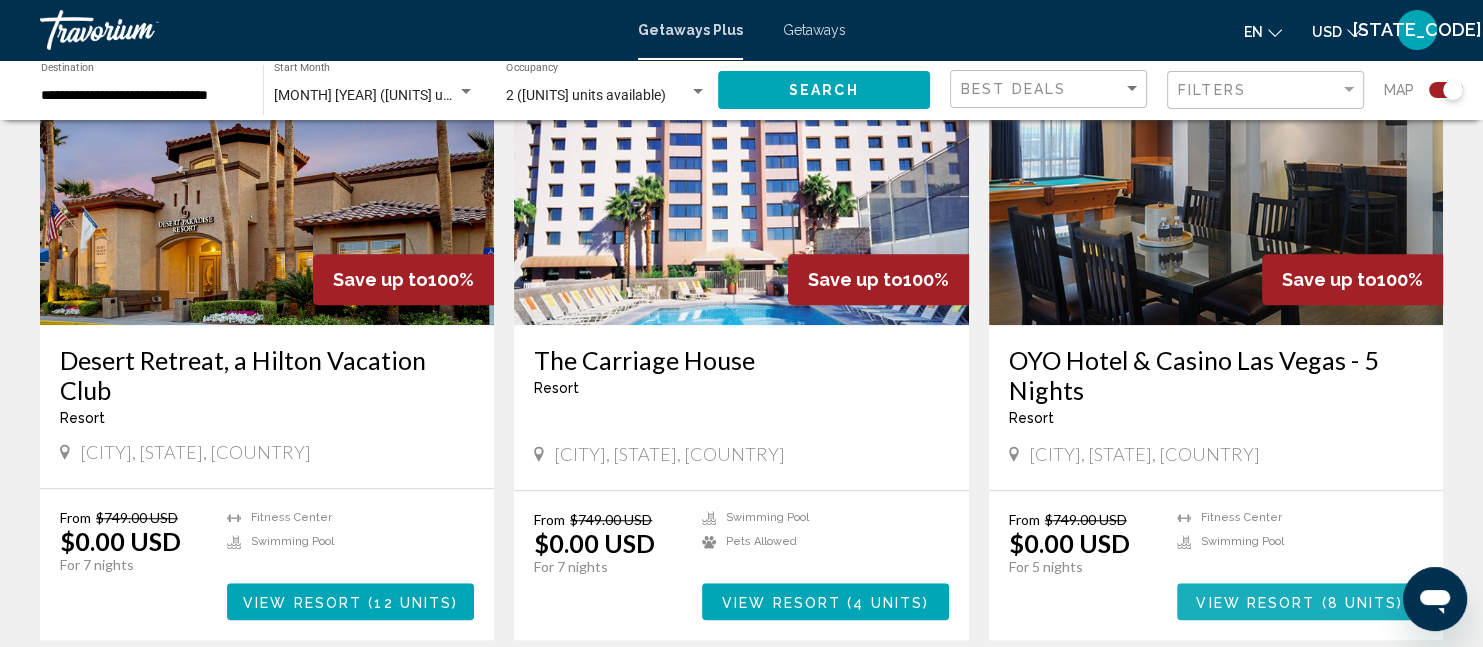 click on "View Resort" at bounding box center (1255, 602) 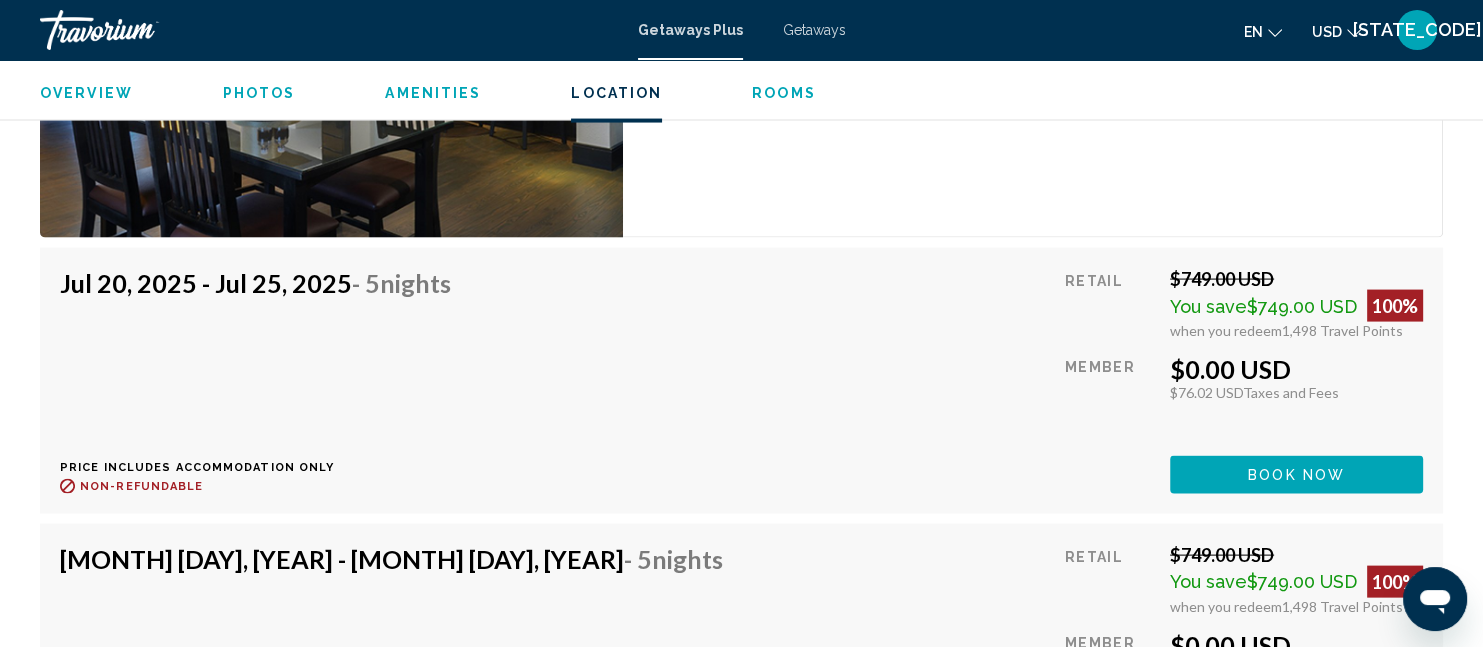 scroll, scrollTop: 4078, scrollLeft: 0, axis: vertical 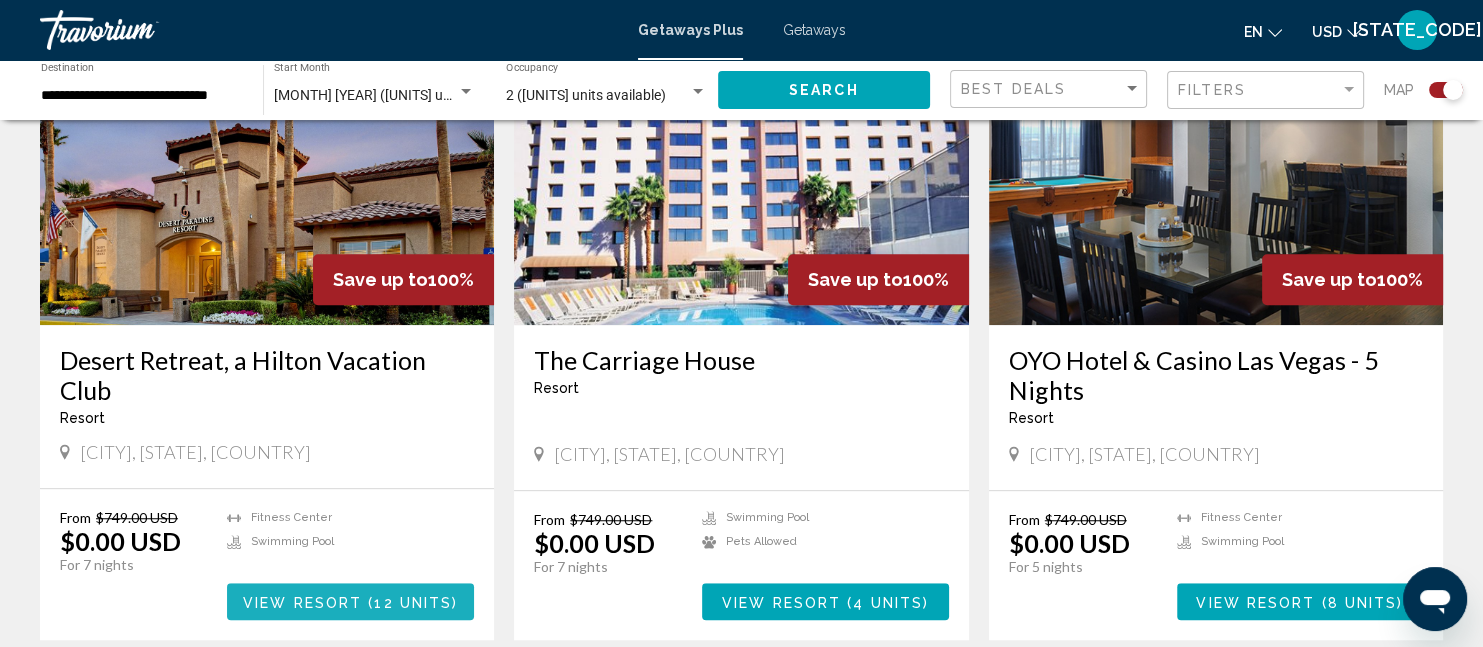 click on "View Resort" at bounding box center (302, 602) 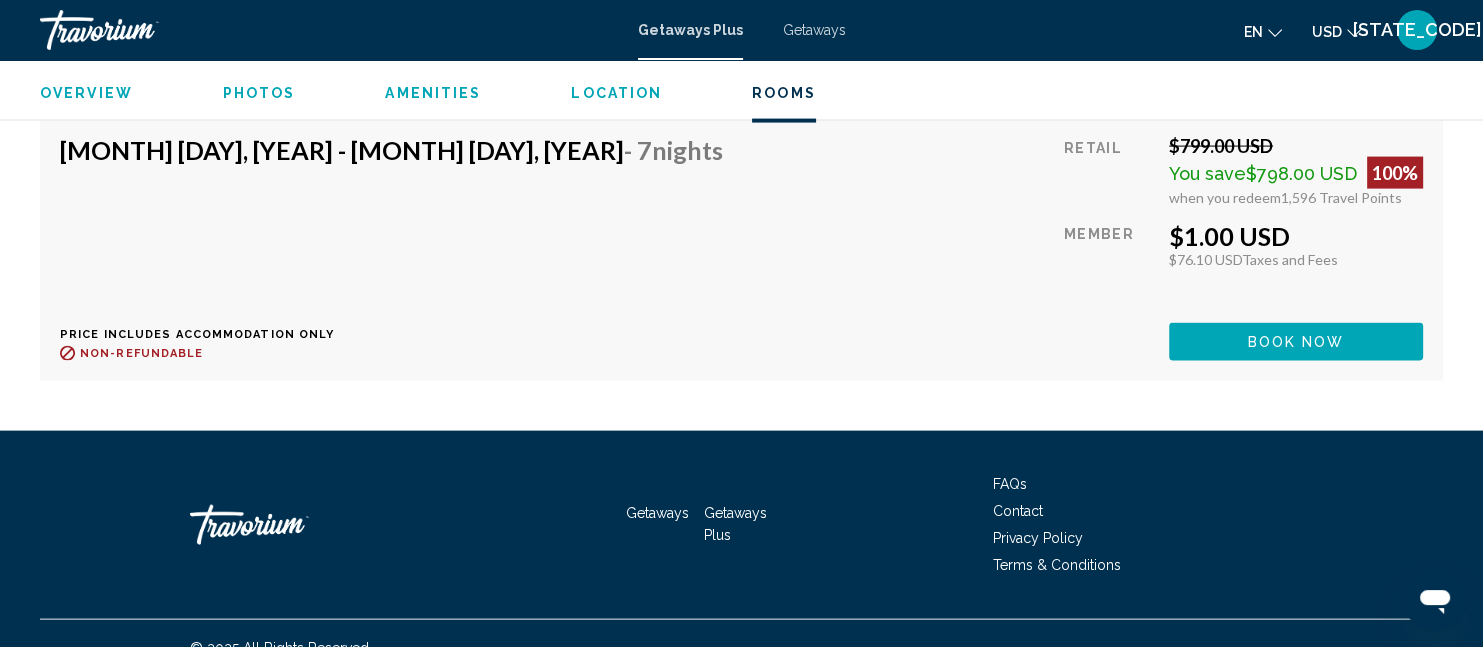 scroll, scrollTop: 4482, scrollLeft: 0, axis: vertical 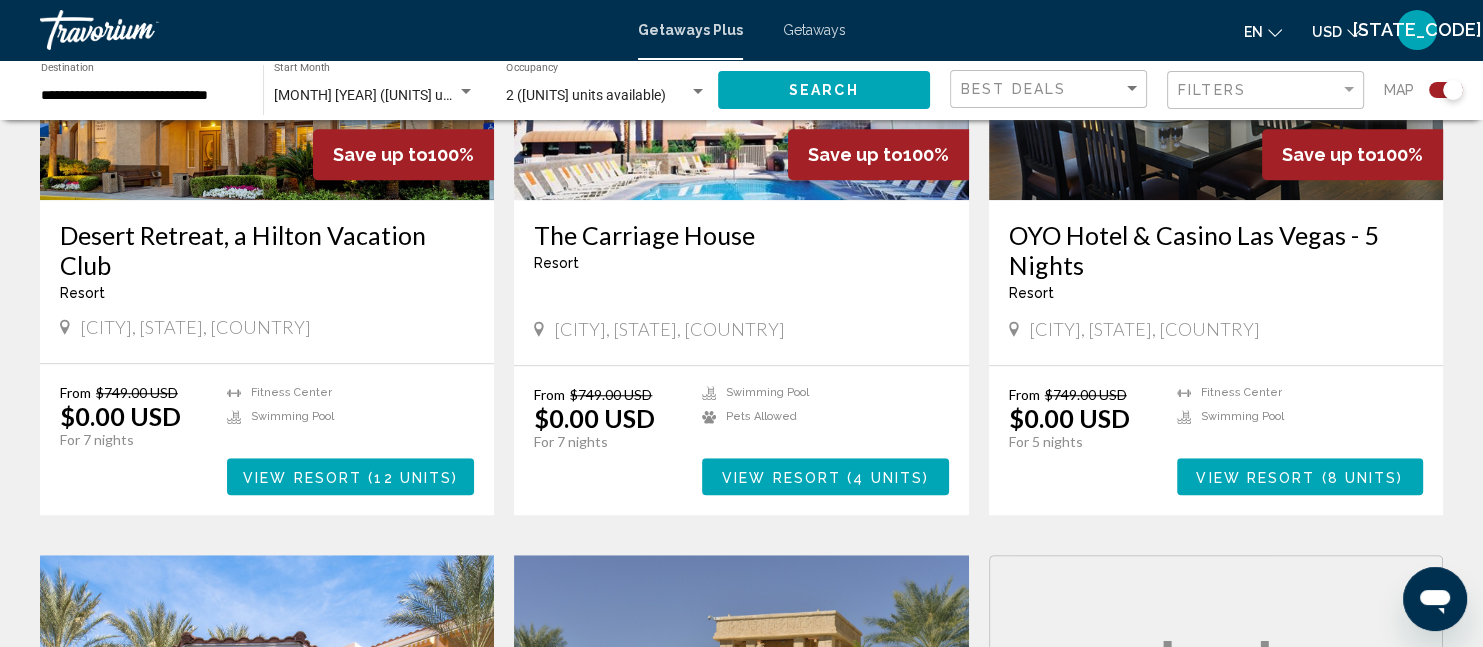 click on "View Resort" at bounding box center [781, 477] 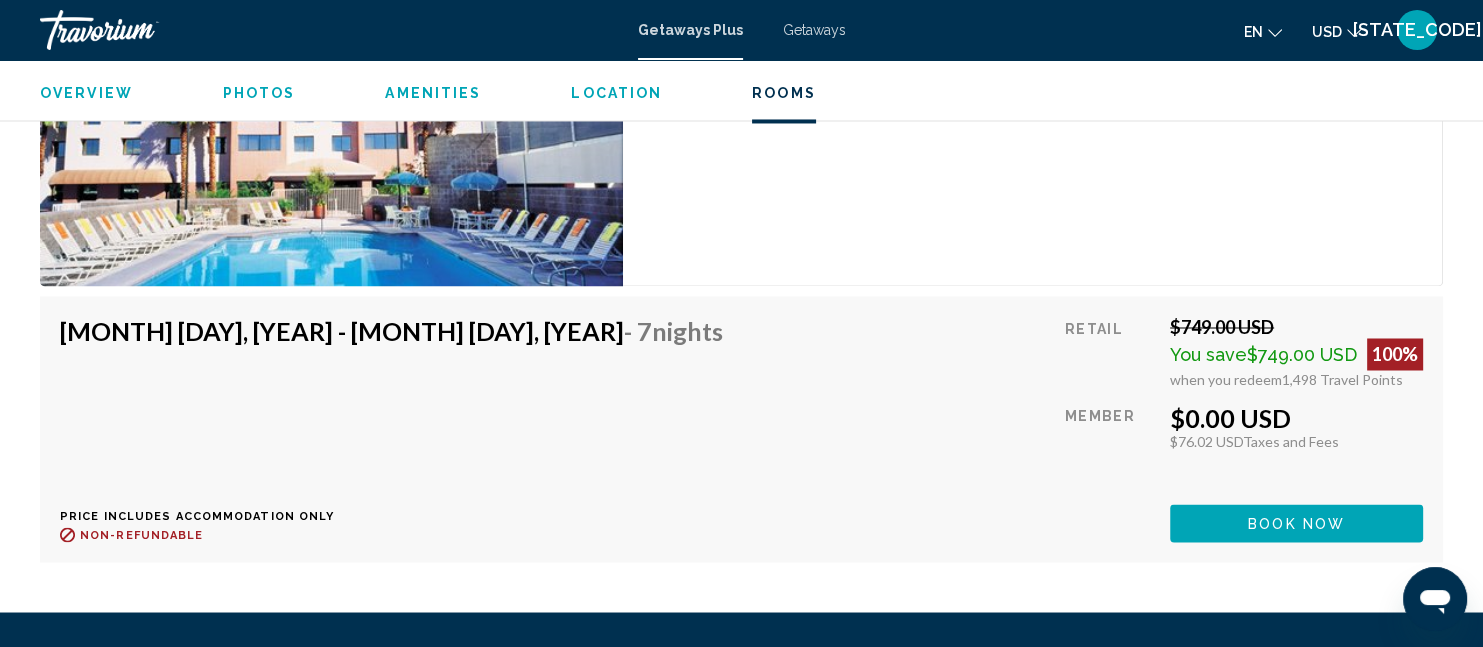 scroll, scrollTop: 3151, scrollLeft: 0, axis: vertical 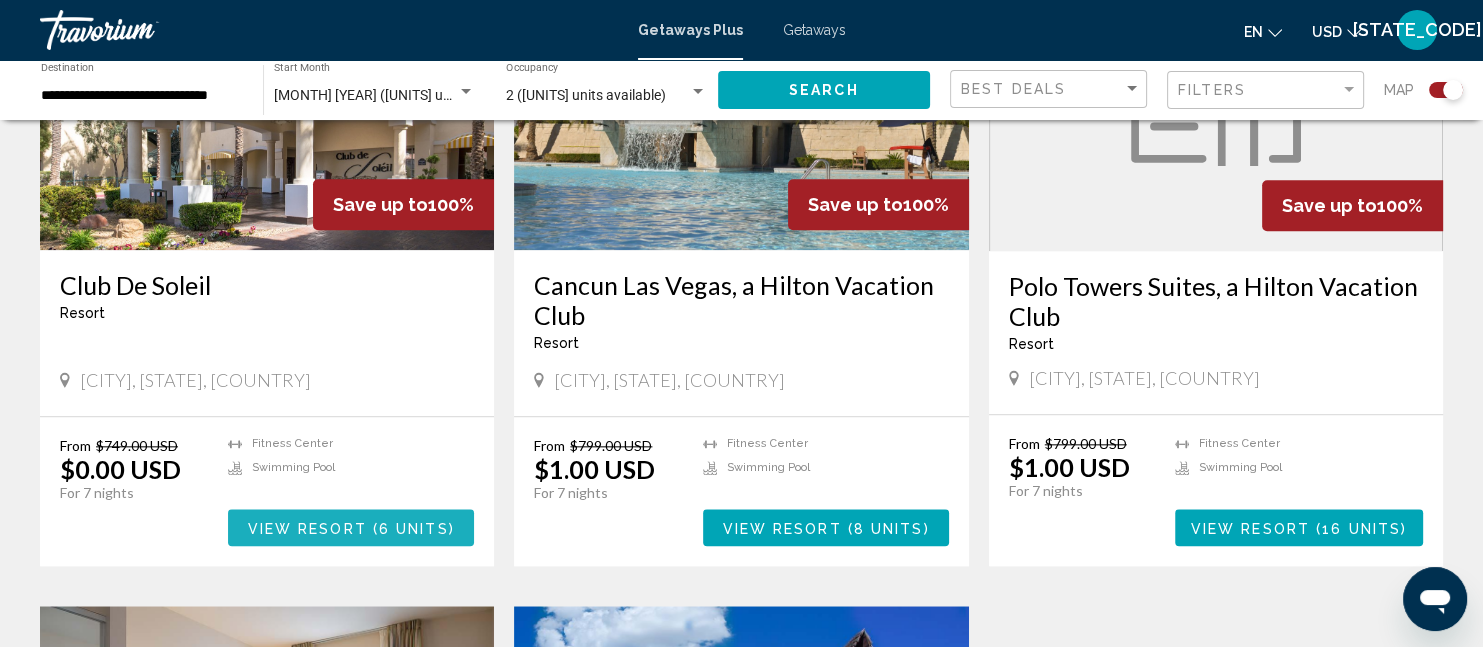 click on "View Resort" at bounding box center (307, 528) 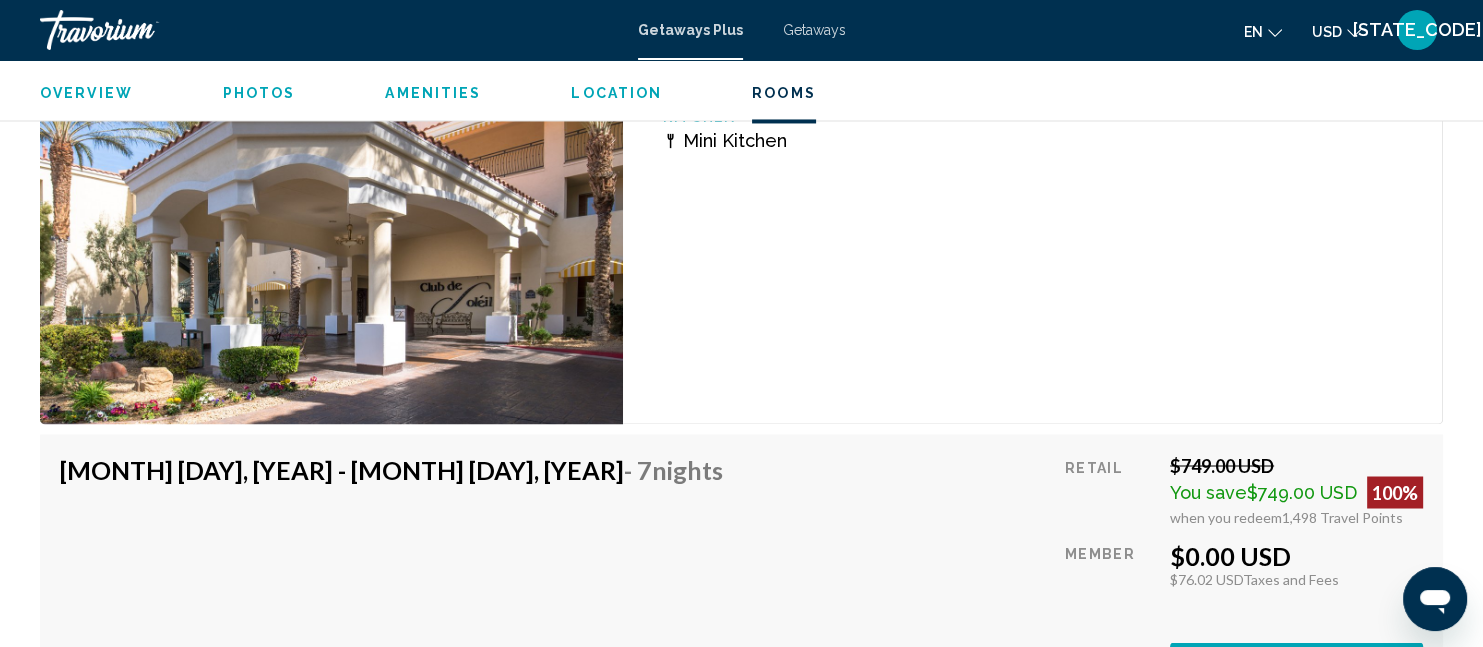 scroll, scrollTop: 3498, scrollLeft: 0, axis: vertical 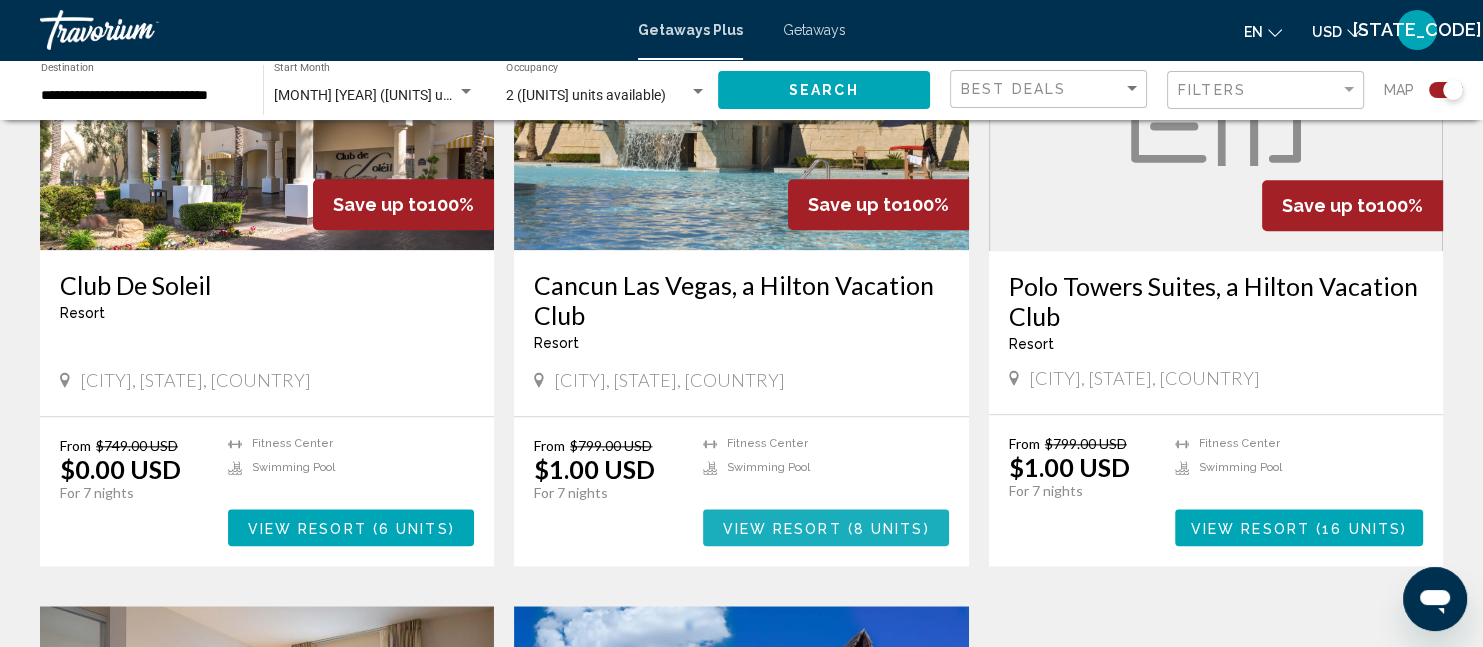 click on "View Resort    ( 8 units )" at bounding box center (825, 527) 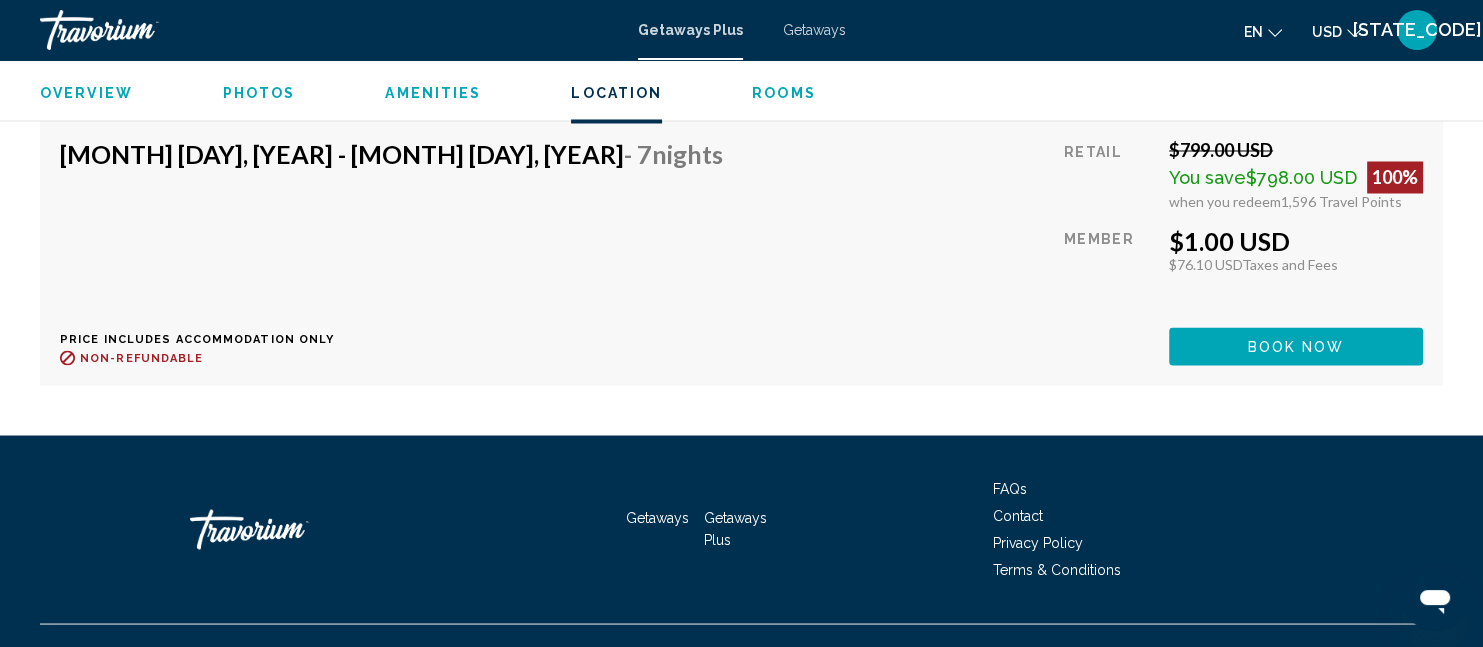 scroll, scrollTop: 3749, scrollLeft: 0, axis: vertical 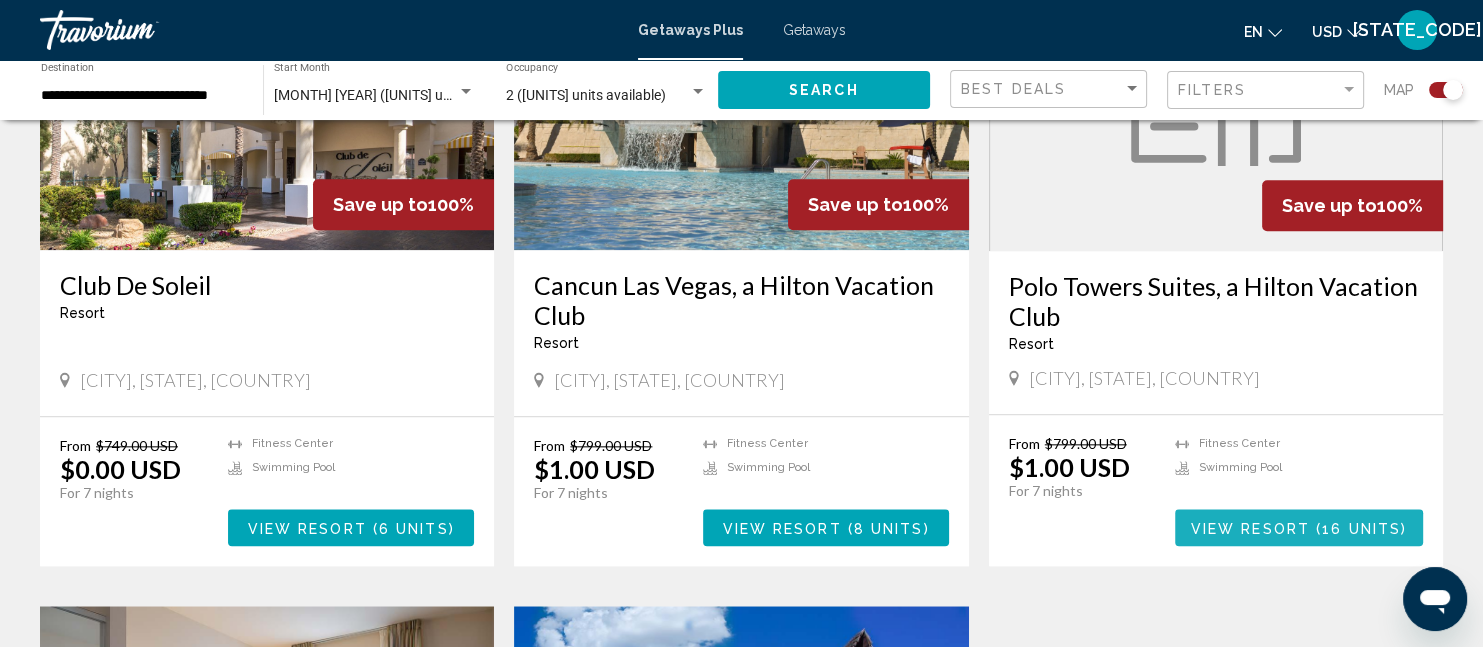 click on "View Resort" at bounding box center (1250, 528) 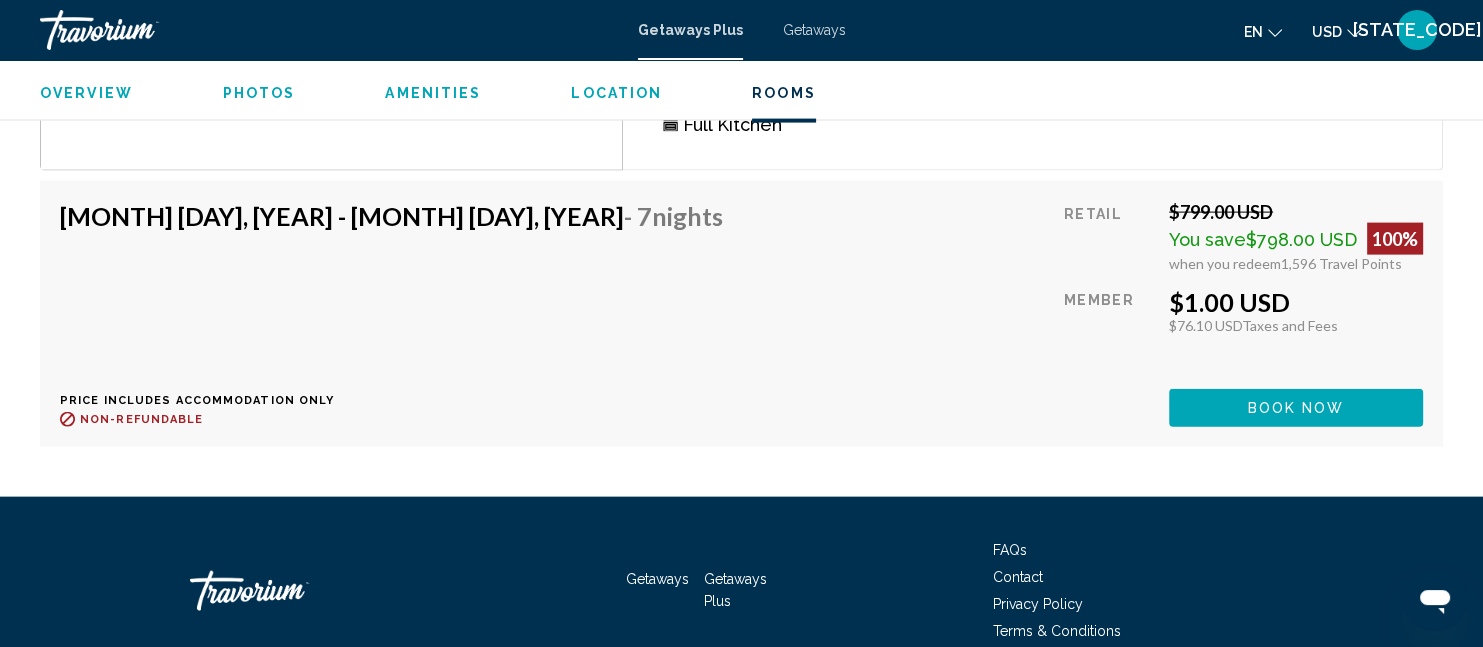 scroll, scrollTop: 4668, scrollLeft: 0, axis: vertical 